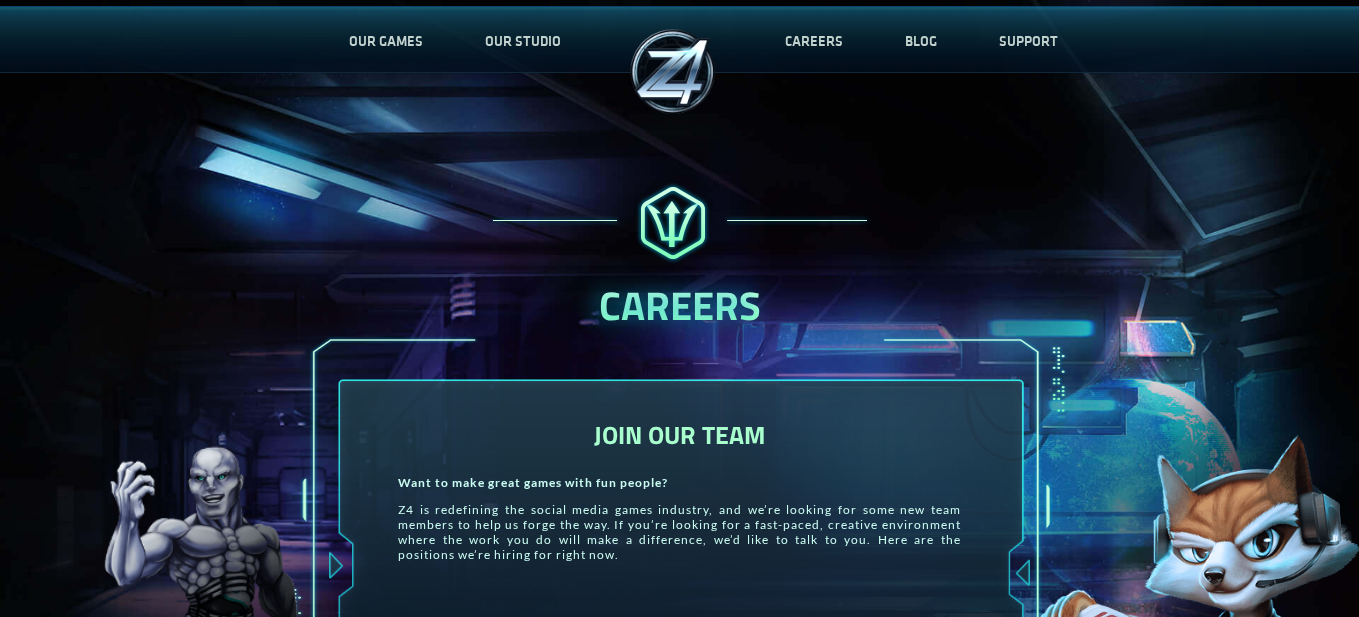 scroll, scrollTop: 400, scrollLeft: 0, axis: vertical 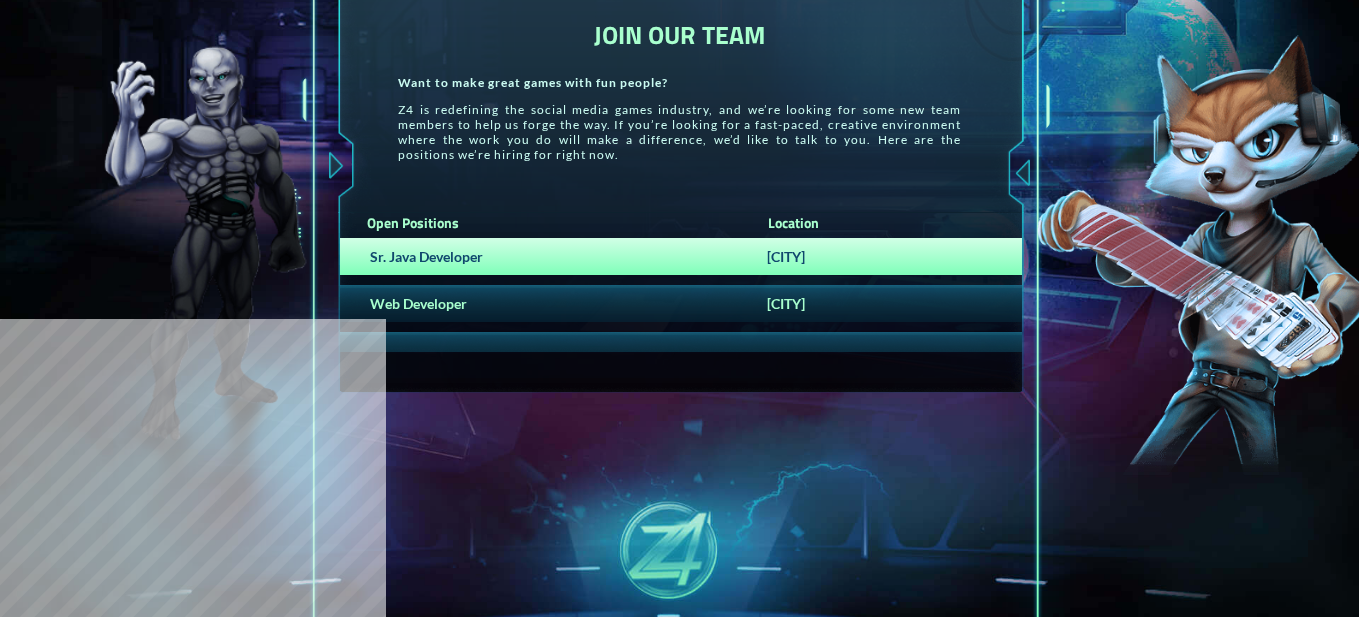 click on "Sr. Java Developer" at bounding box center [549, 256] 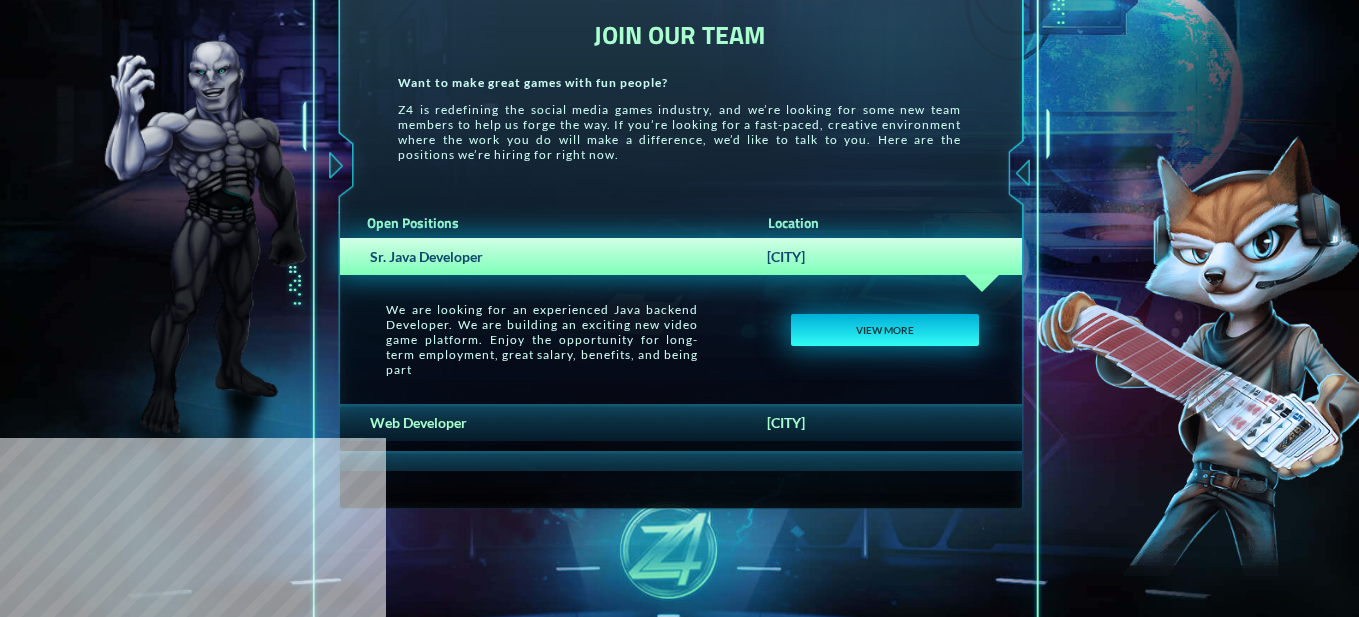 click on "VIEW MORE" at bounding box center (884, 330) 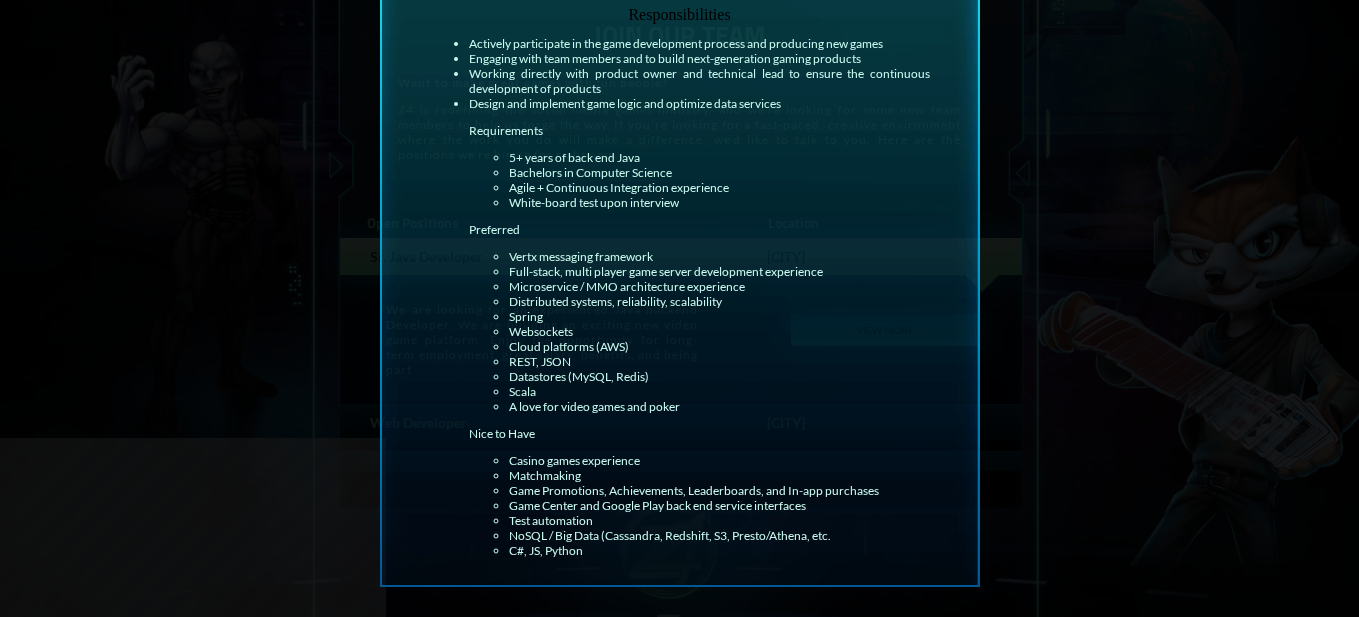 scroll, scrollTop: 0, scrollLeft: 0, axis: both 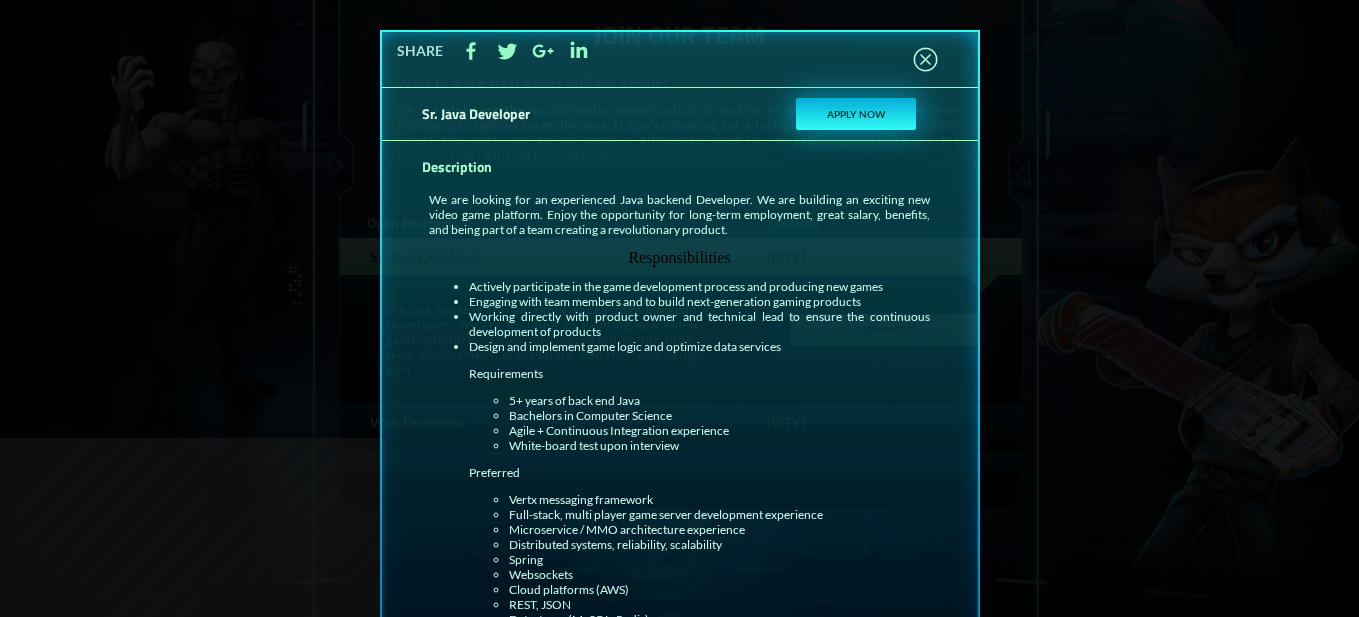 click on "APPLY NOW" at bounding box center (856, 114) 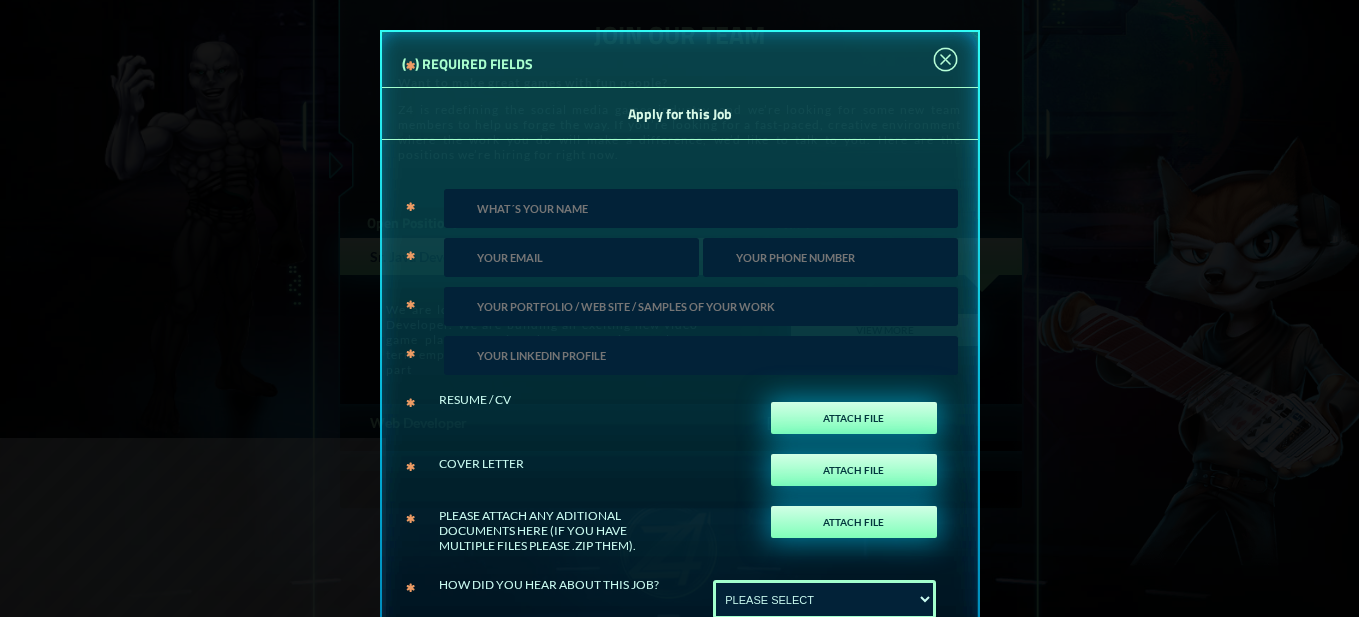scroll, scrollTop: 288, scrollLeft: 0, axis: vertical 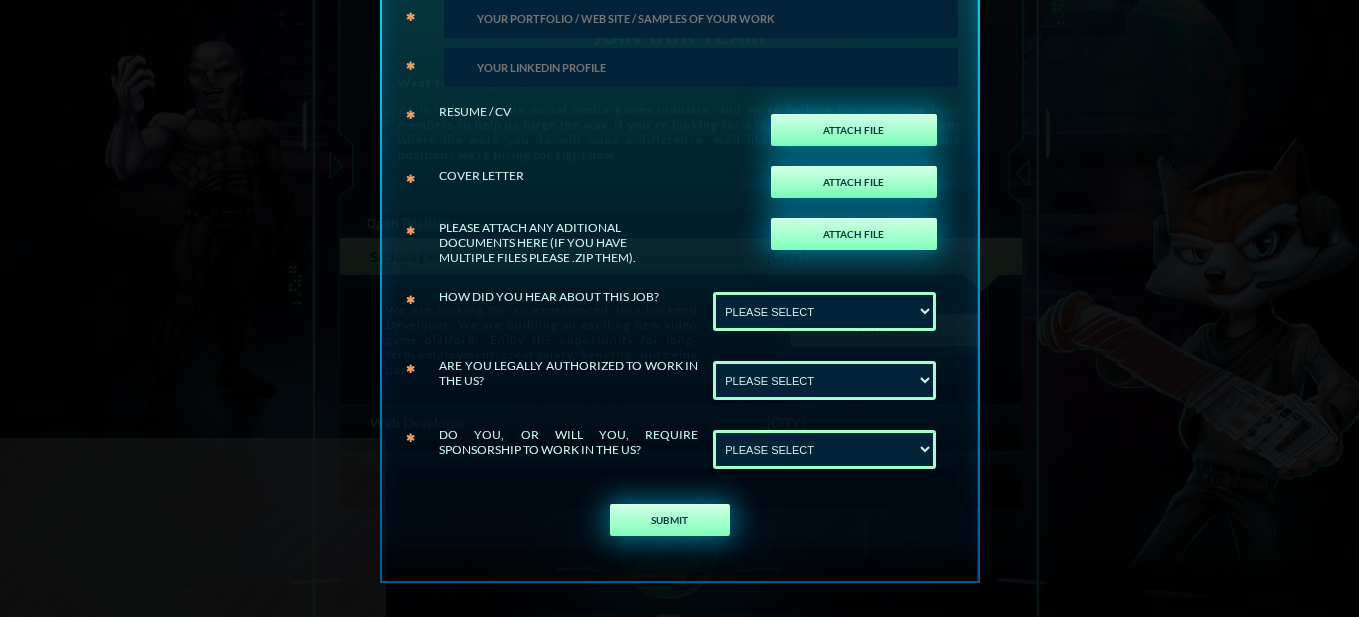 click on "Sr. Java Developer
APPLY NOW
Sr. Java Developer
APPLY NOW
Description
We are looking for an experienced Java backend Developer. We are building an exciting new video game platform. Enjoy the opportunity for long-term employment, great salary, benefits, and being part of a team creating a revolutionary product. Responsibilities
Actively participate in the game development process and producing new games
Engaging with team members and to build next-generation gaming products
Working directly with product owner and technical lead to ensure the continuous development of products
Design and implement game logic and optimize data services
Requirements
5+ years of back end Java
Bachelors in Computer Science
Agile + Continuous Integration experience
Preferred" at bounding box center [679, 308] 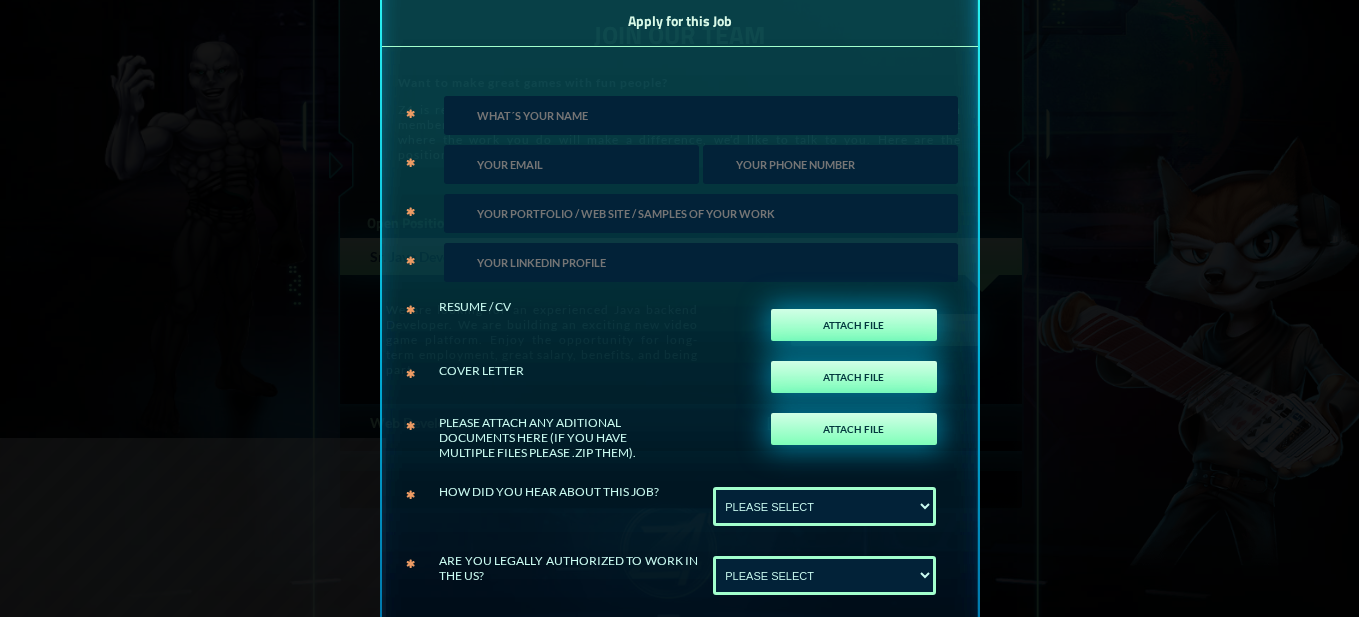 scroll, scrollTop: 88, scrollLeft: 0, axis: vertical 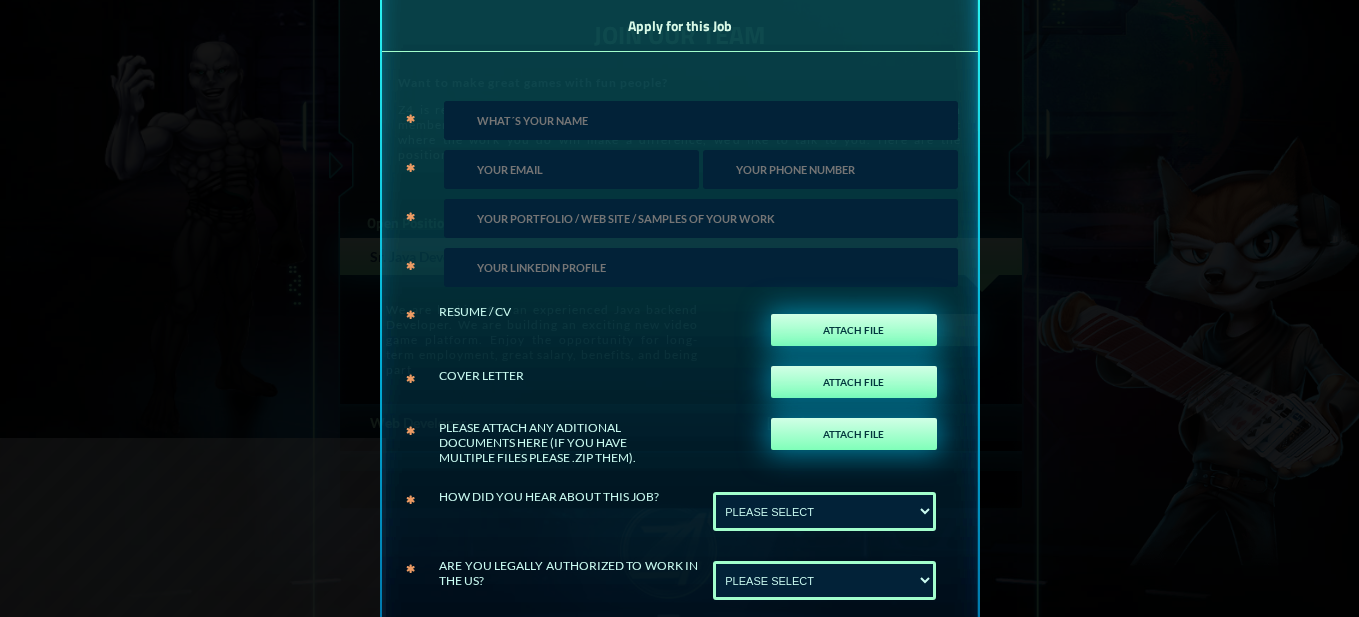 click at bounding box center [701, 120] 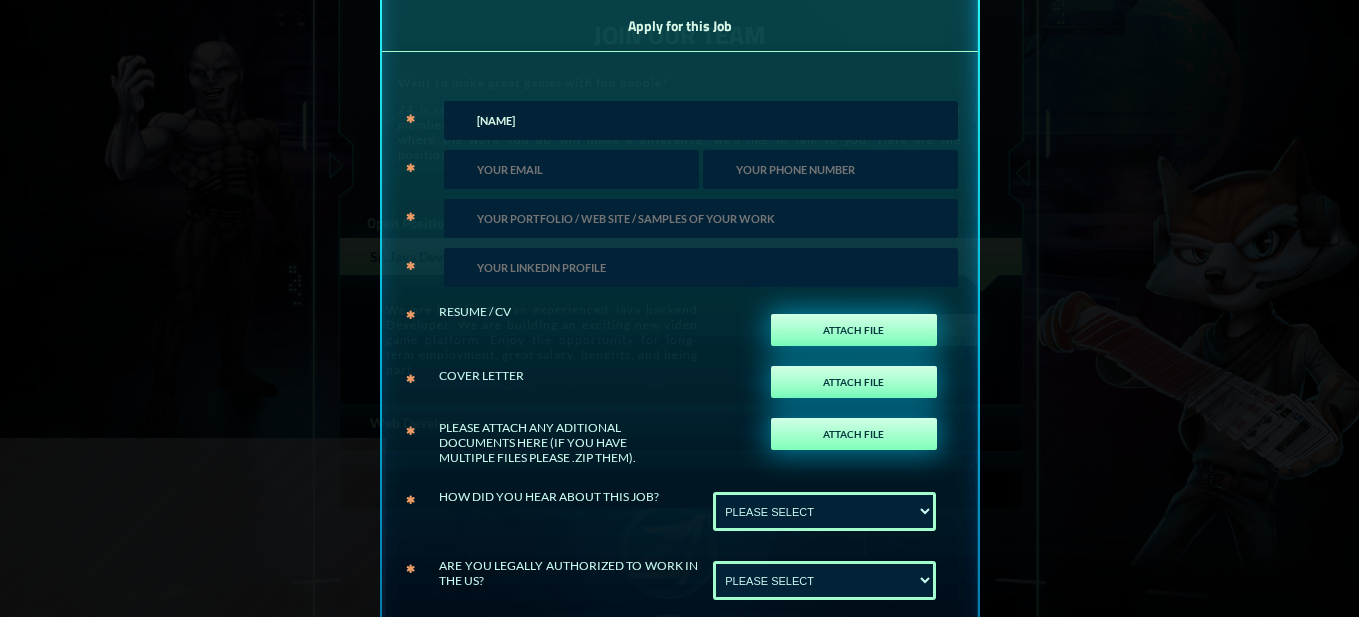 click at bounding box center [571, 169] 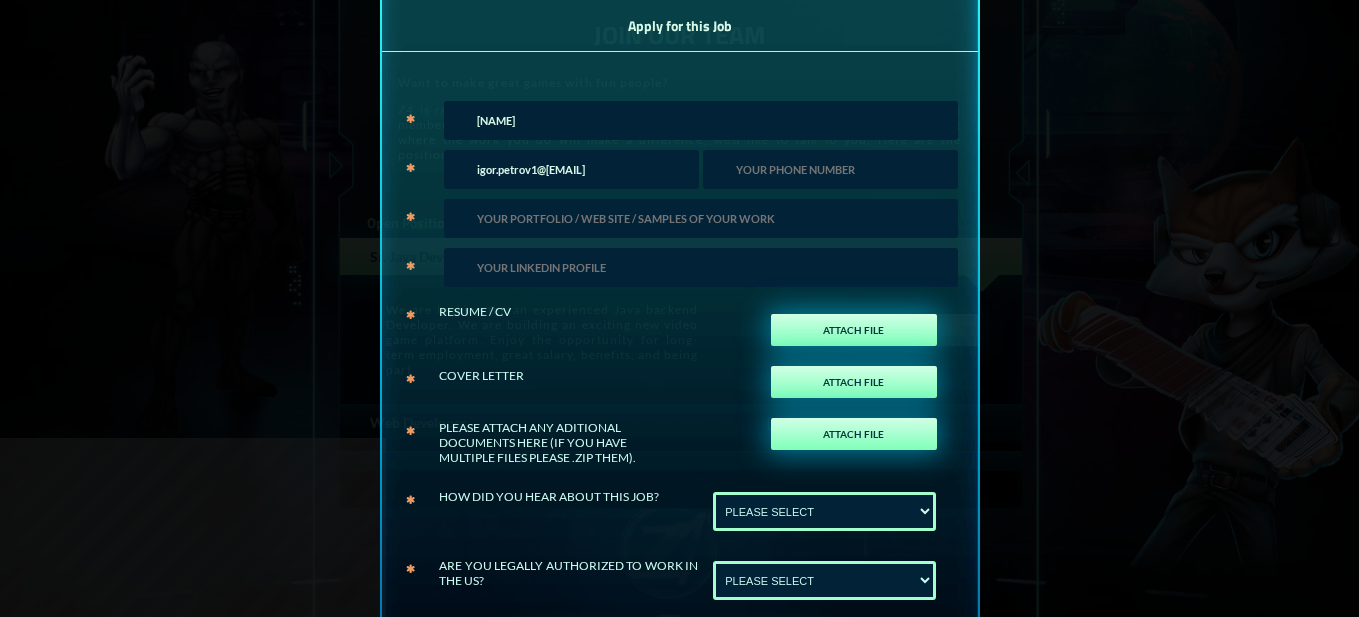 click at bounding box center (830, 169) 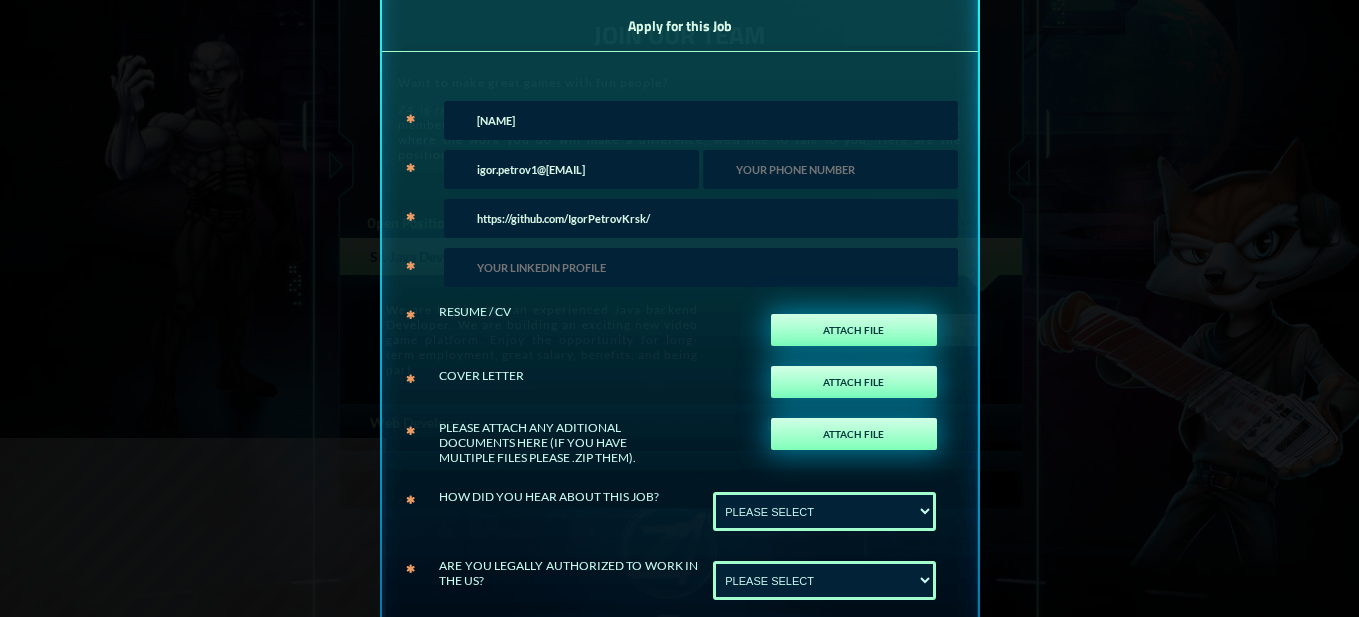 click at bounding box center (701, 267) 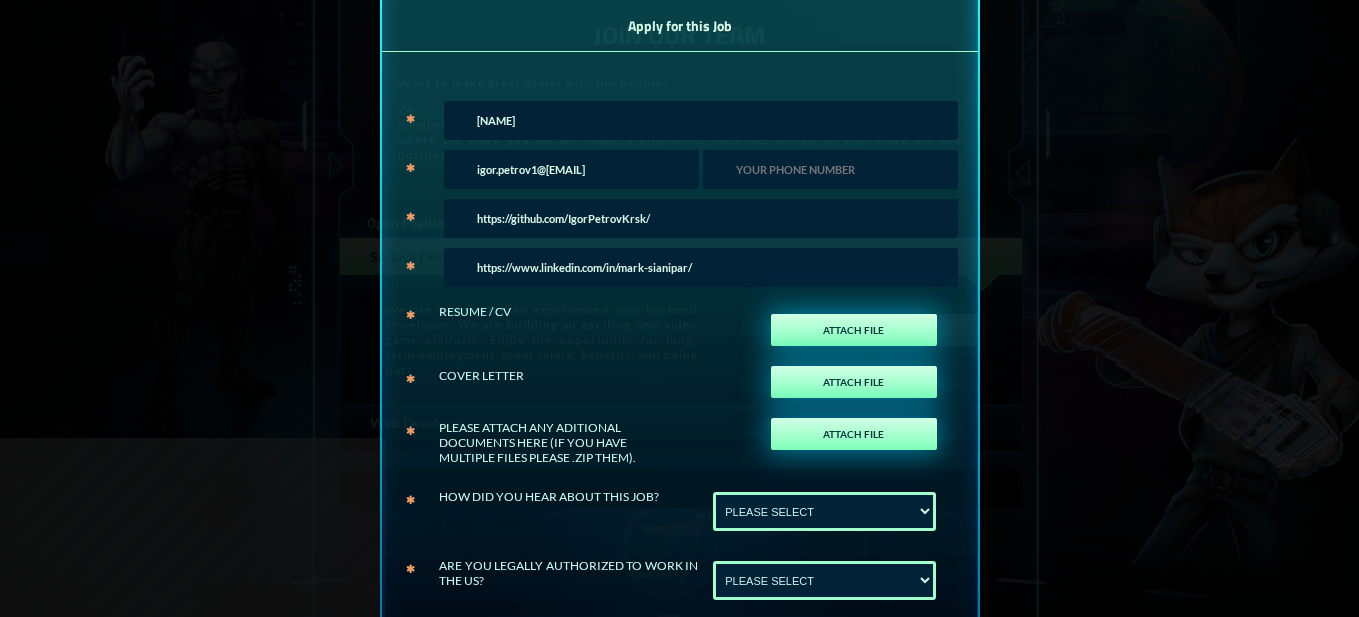 click on "https://www.linkedin.com/in/mark-sianipar/" at bounding box center [701, 267] 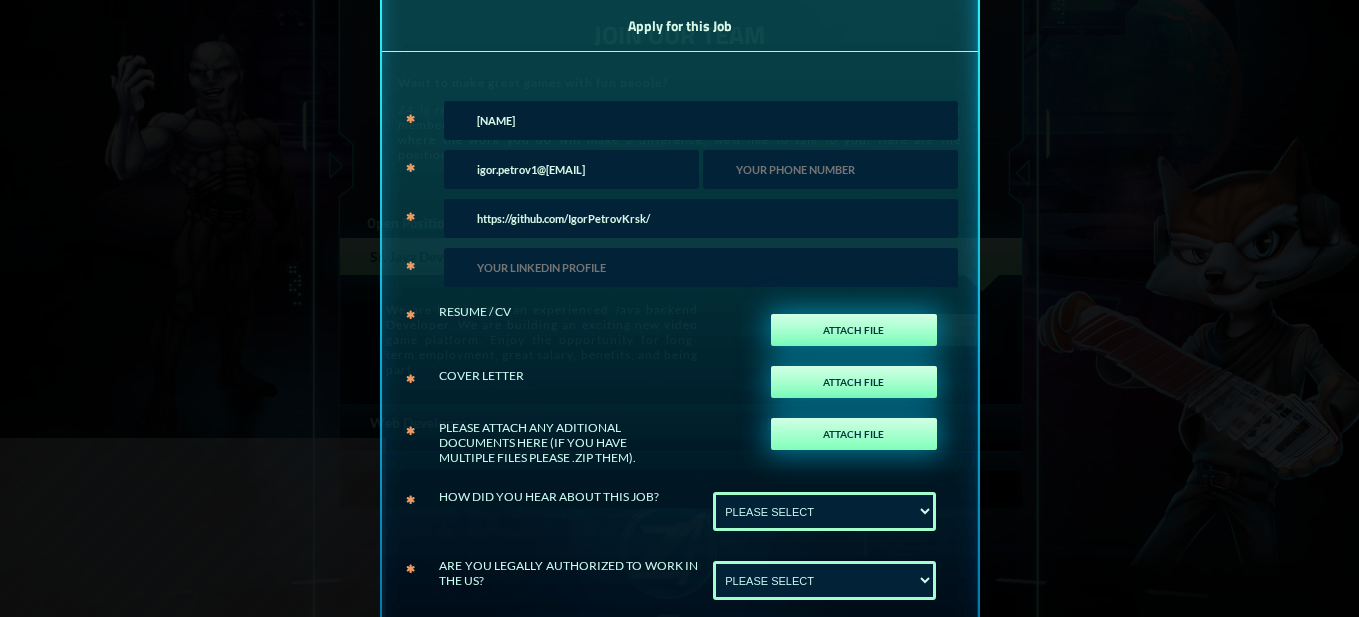 click at bounding box center [701, 267] 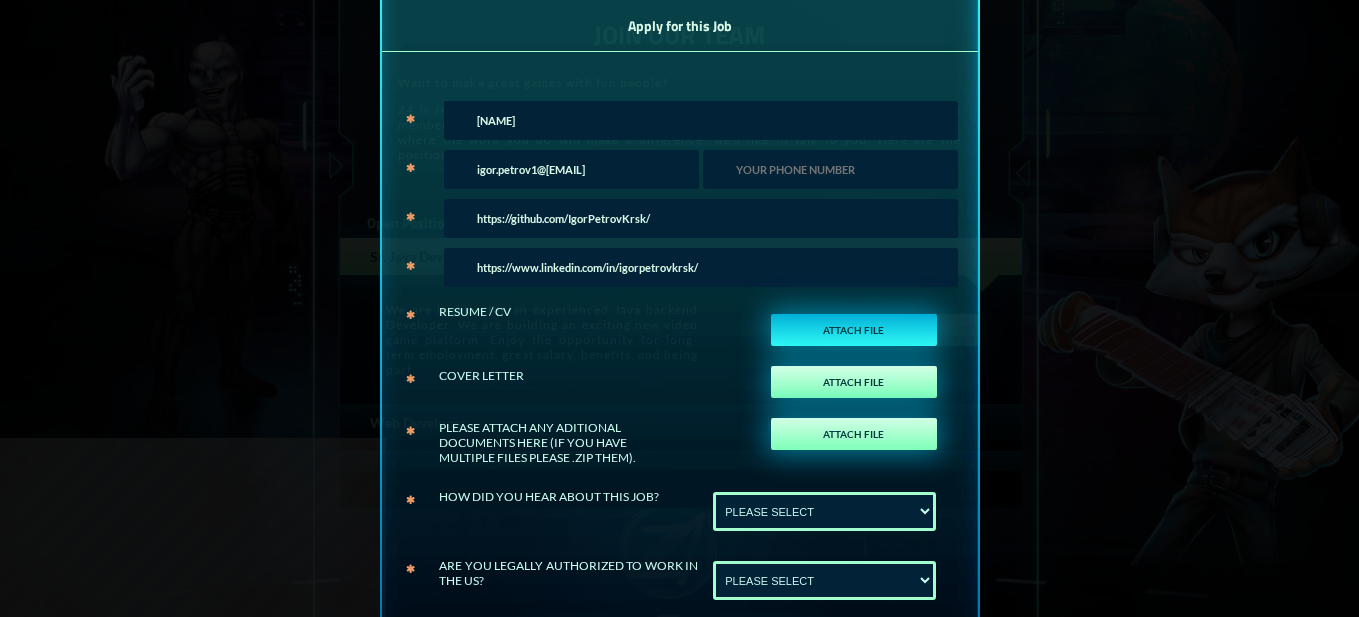 click on "ATTACH FILE" at bounding box center (854, 330) 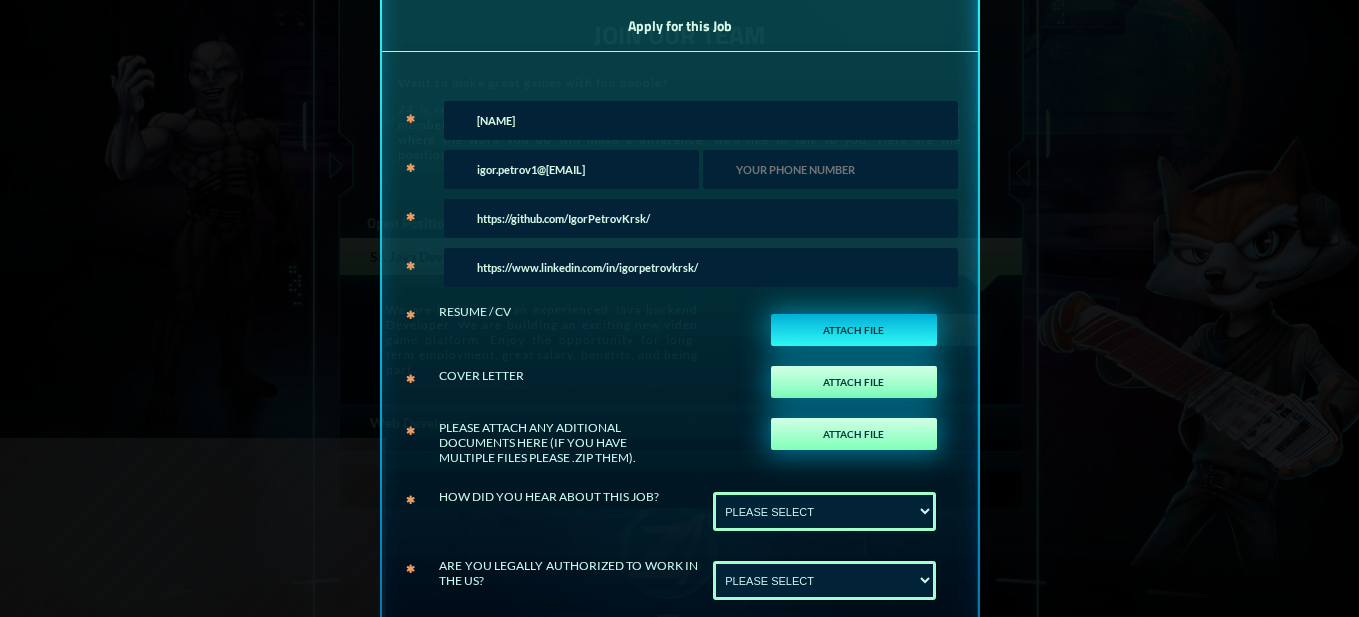 type on "C:\fakepath\Igor Petrov _ Resume (7).pdf" 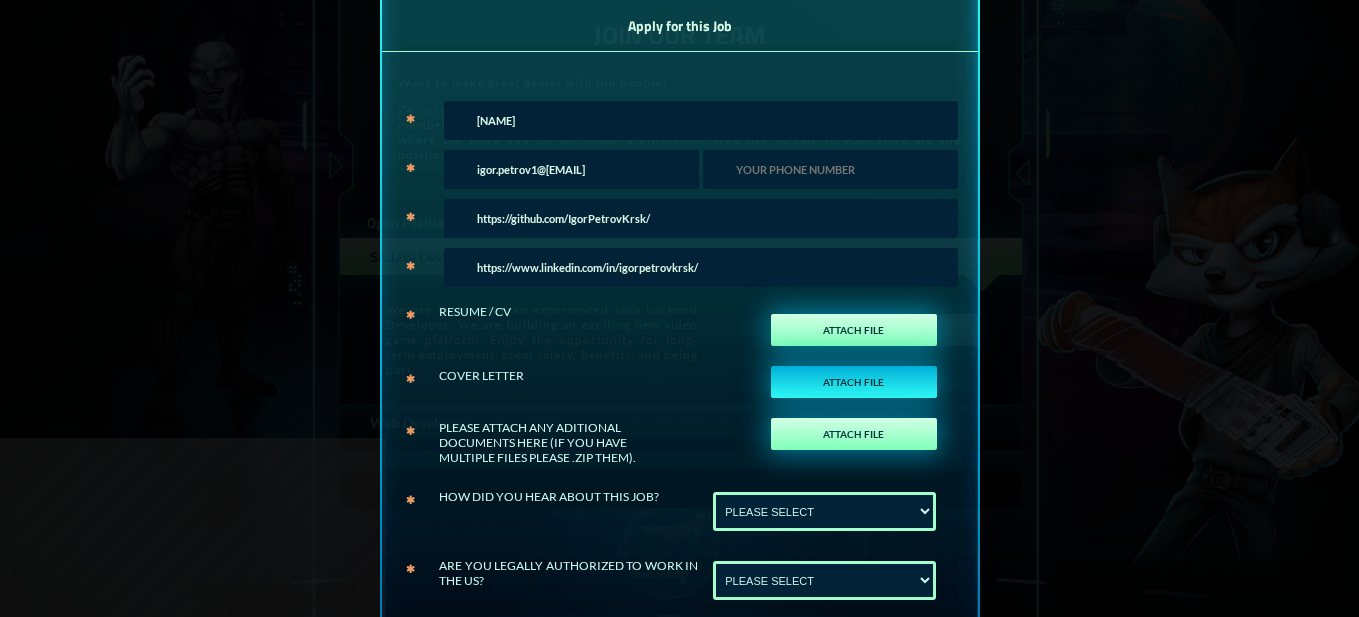 click on "ATTACH FILE" at bounding box center [854, 382] 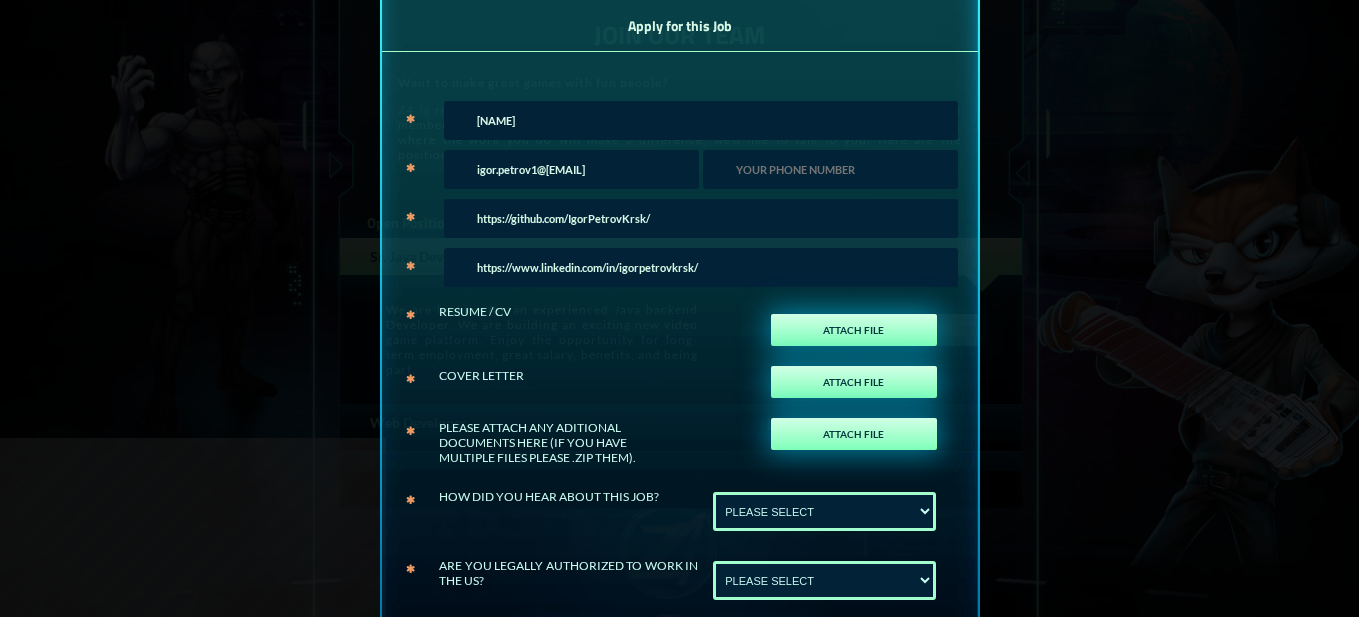 scroll, scrollTop: 188, scrollLeft: 0, axis: vertical 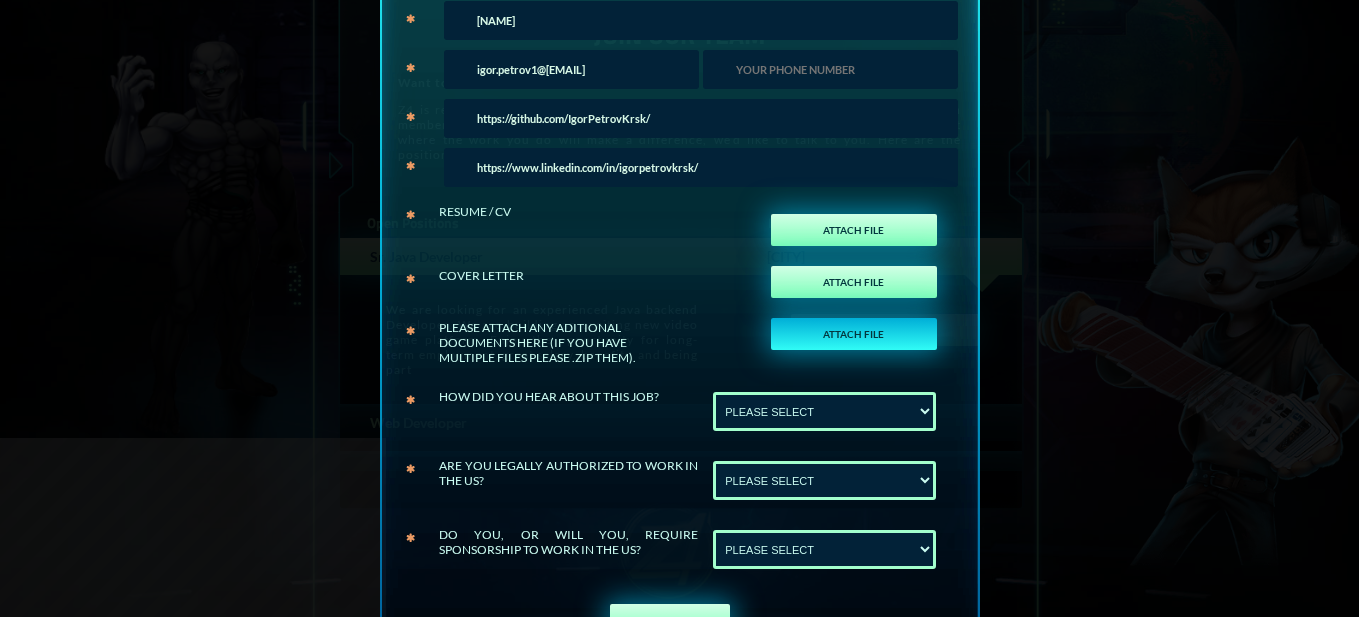 click on "ATTACH FILE" at bounding box center (854, 334) 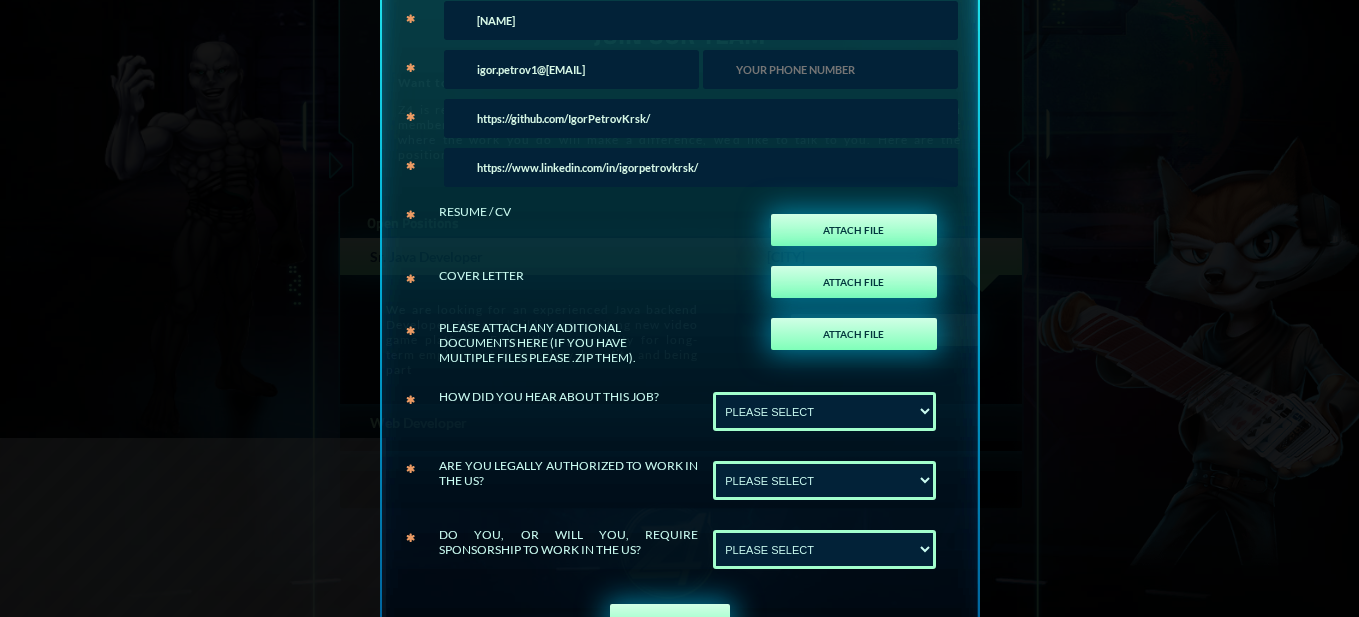 click on "PLEASE SELECT
Linkedin Upwork" at bounding box center (824, 411) 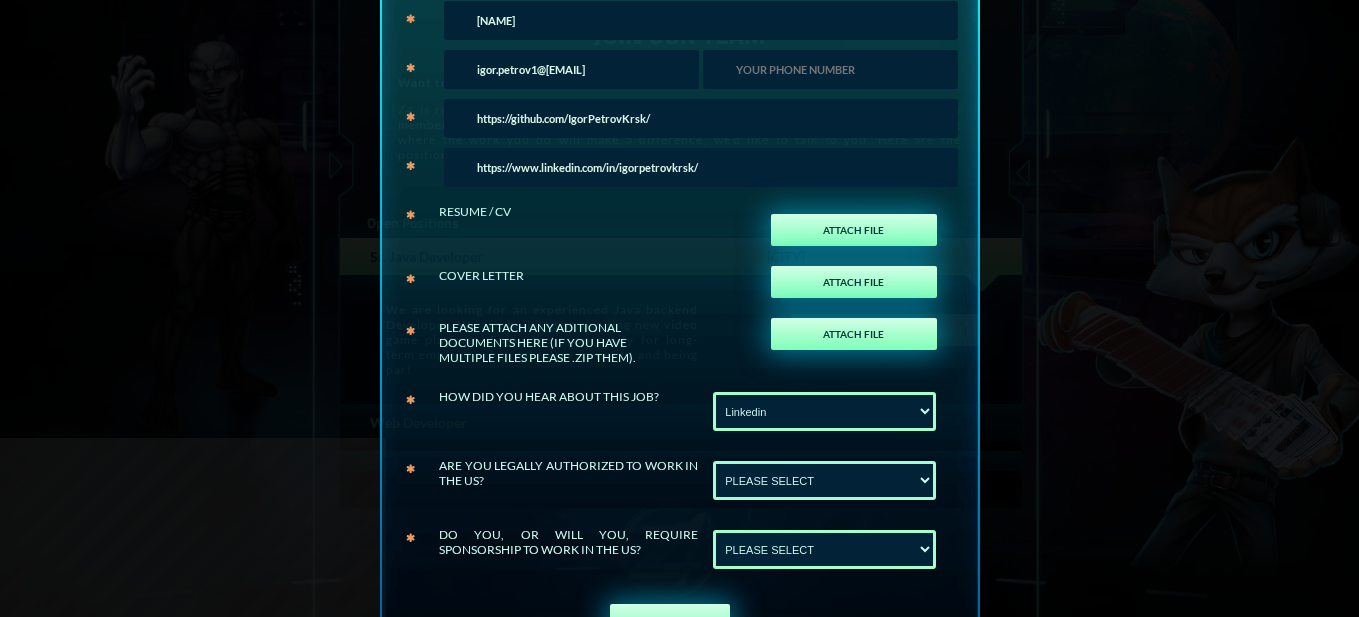 click on "PLEASE SELECT
Linkedin Upwork" at bounding box center (824, 411) 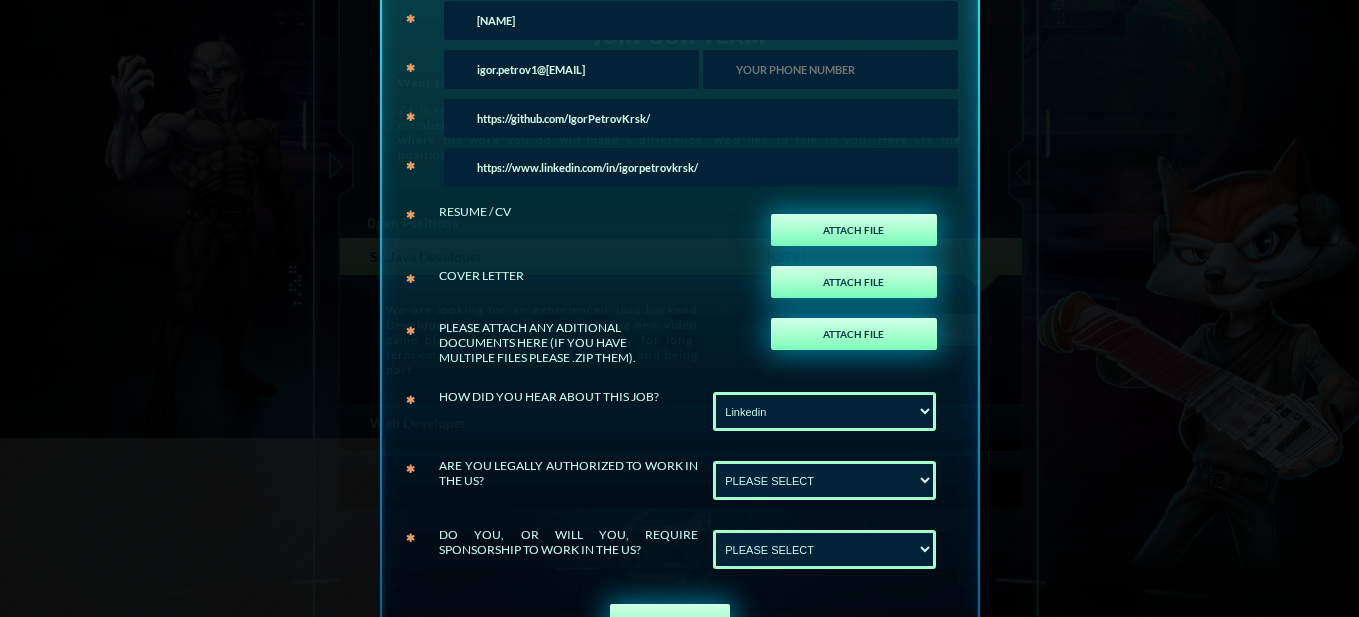 select on "Yes" 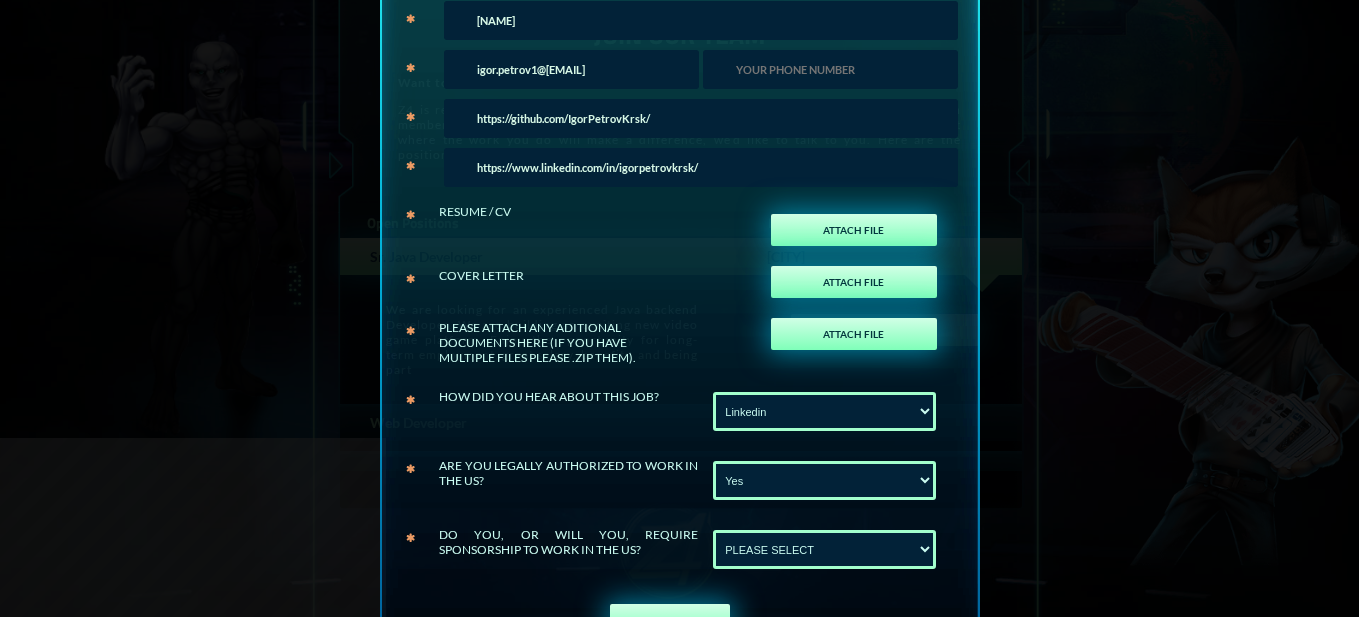 click on "PLEASE SELECT
No Yes" at bounding box center (824, 480) 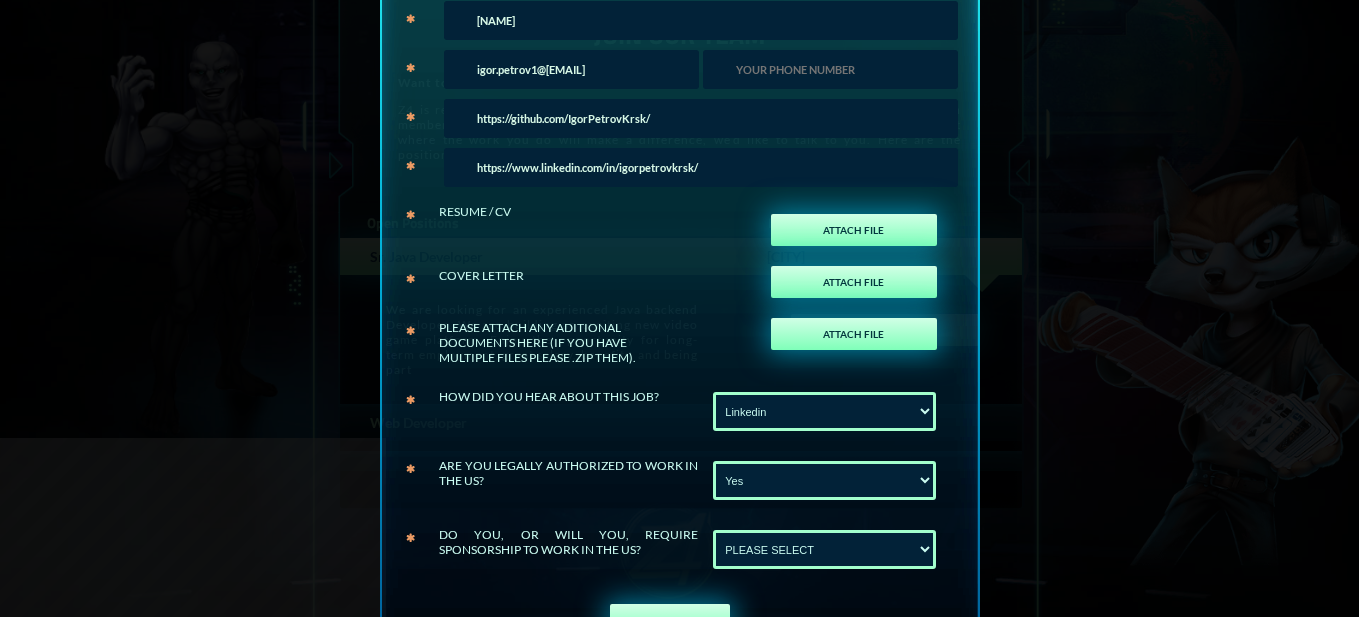 click on "PLEASE SELECT
No Yes" at bounding box center (824, 549) 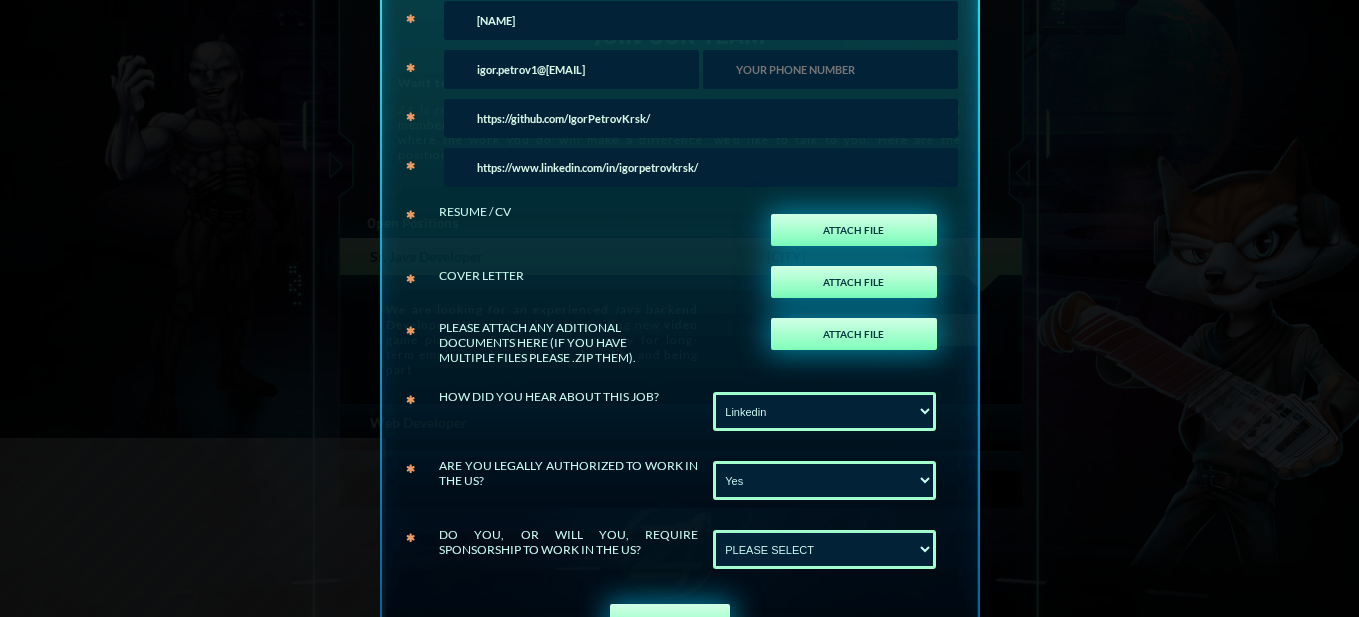 select on "No" 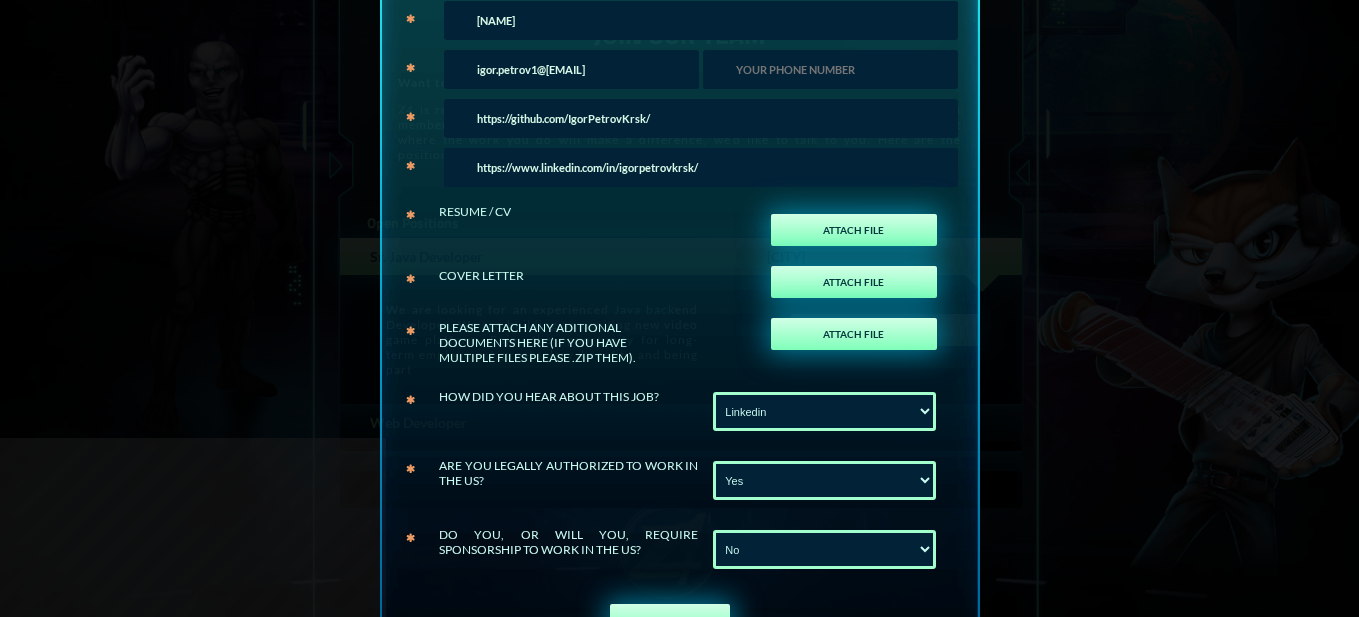 click on "PLEASE SELECT
No Yes" at bounding box center [824, 549] 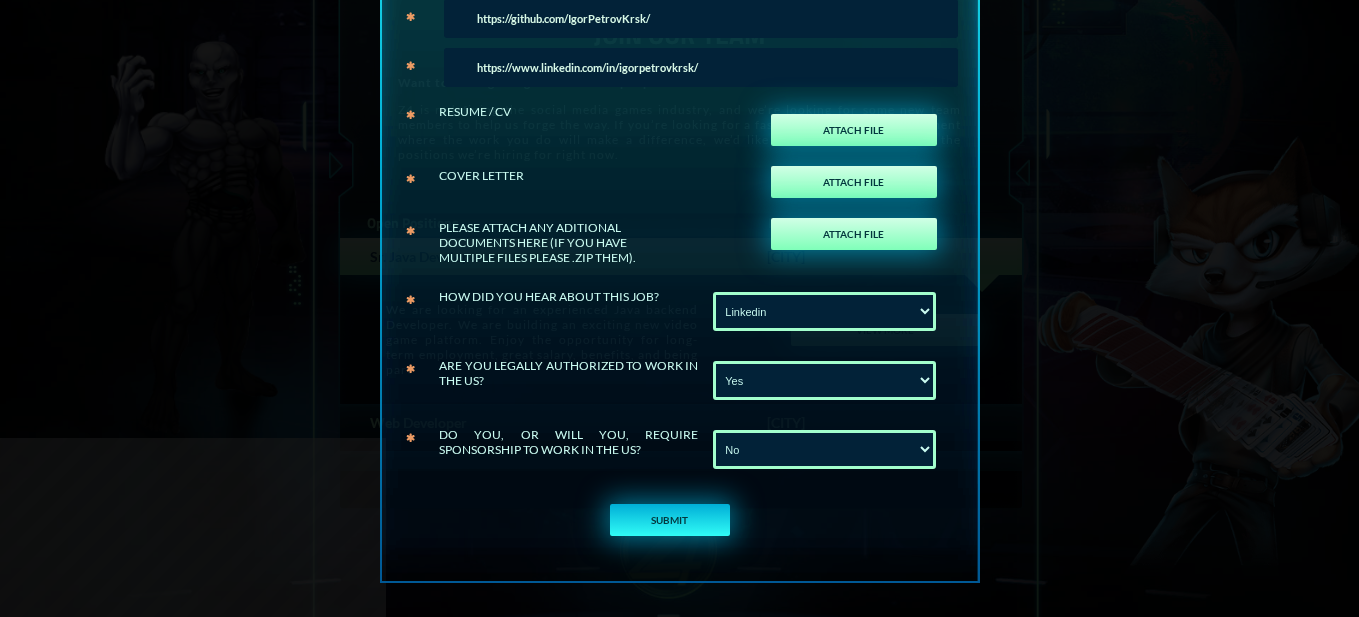 click on "SUBMIT" at bounding box center (670, 520) 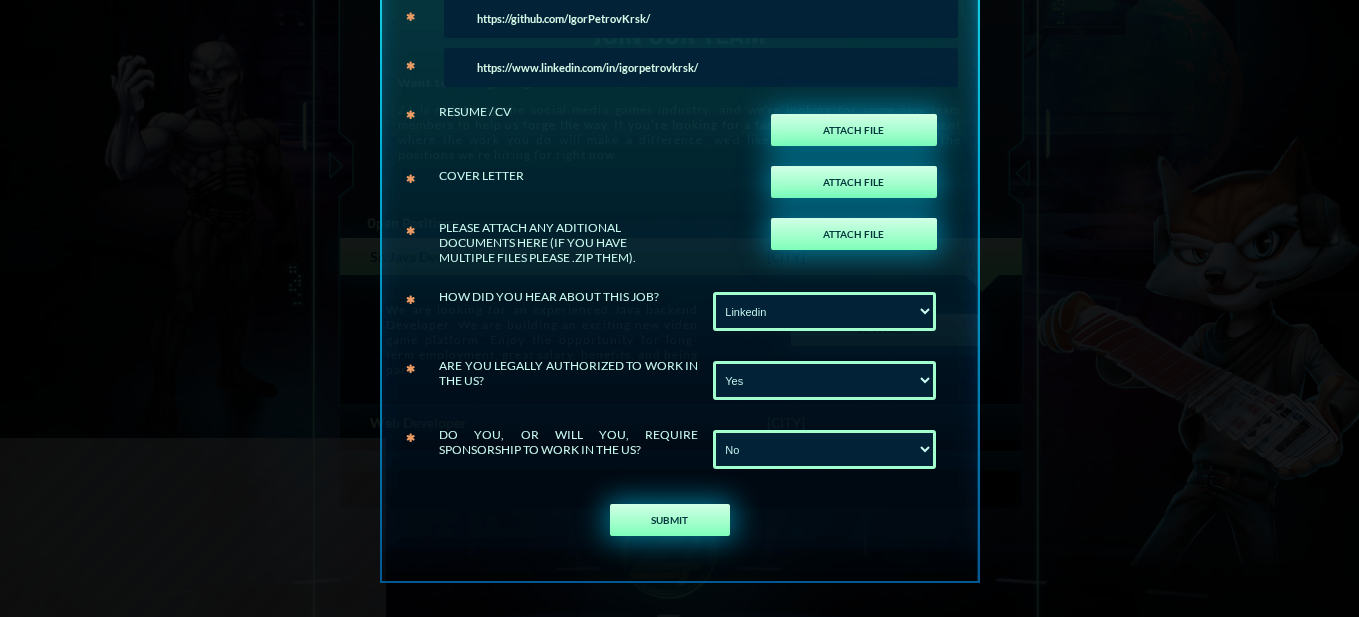 scroll, scrollTop: 500, scrollLeft: 0, axis: vertical 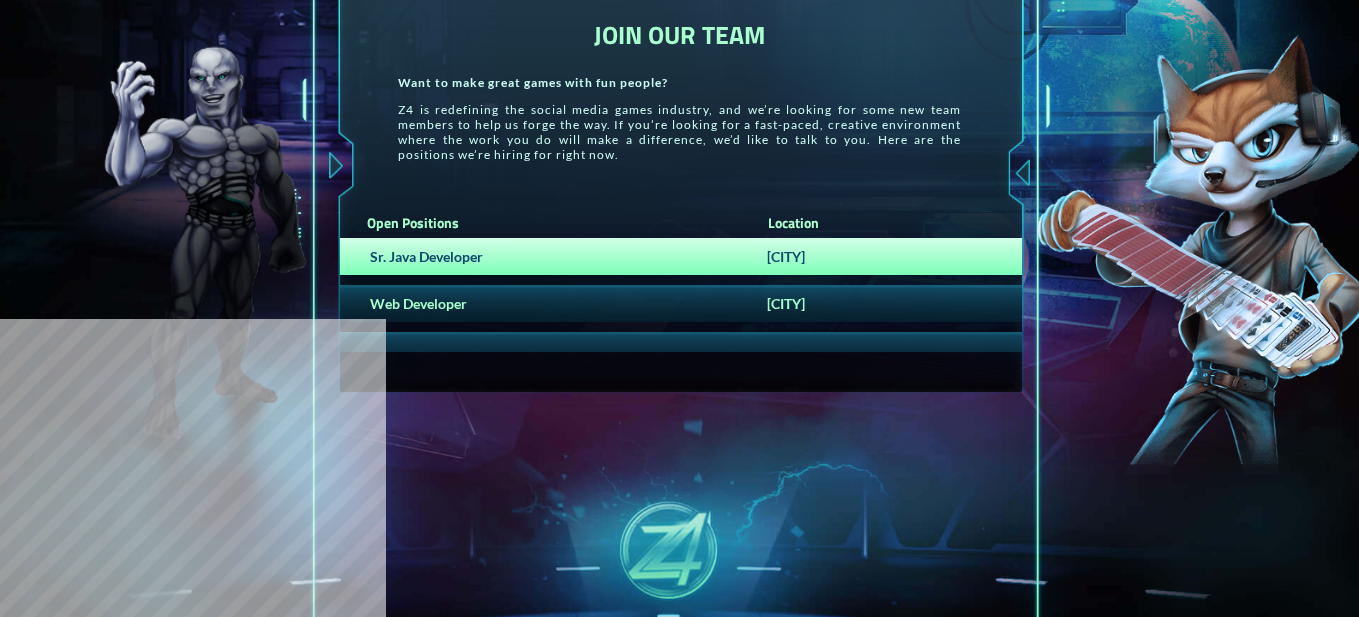 click on "Sr. Java Developer
[CITY]" at bounding box center (681, 256) 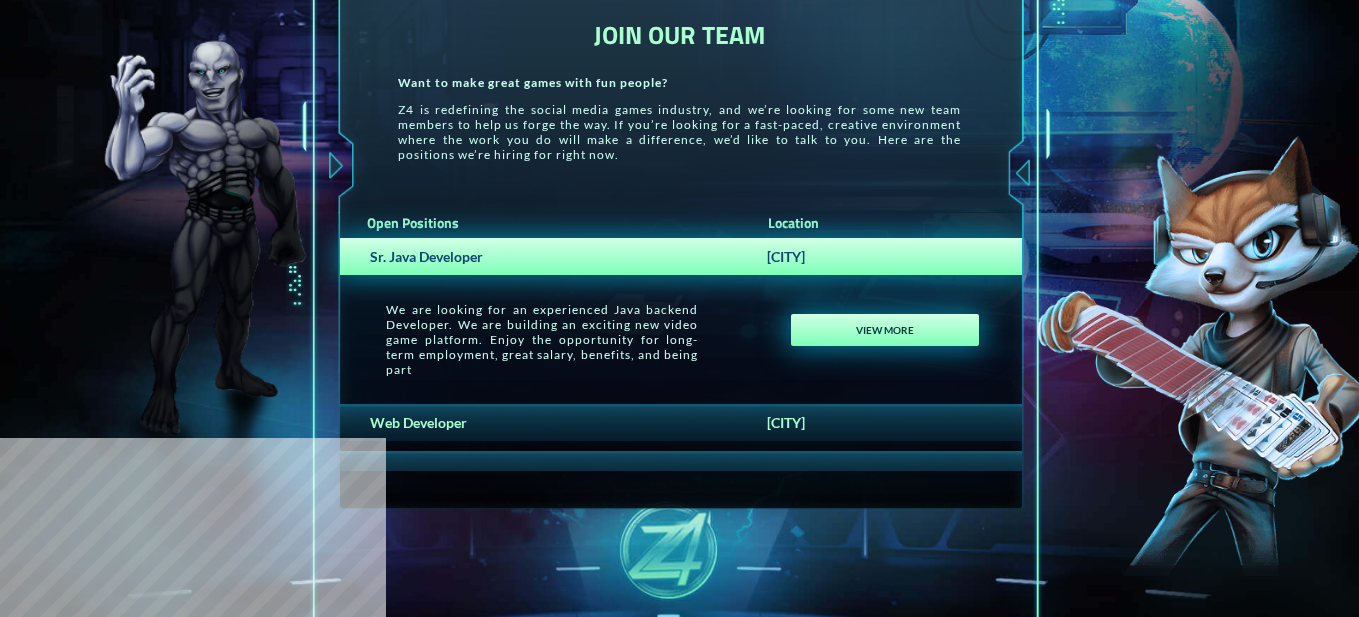 scroll, scrollTop: 519, scrollLeft: 0, axis: vertical 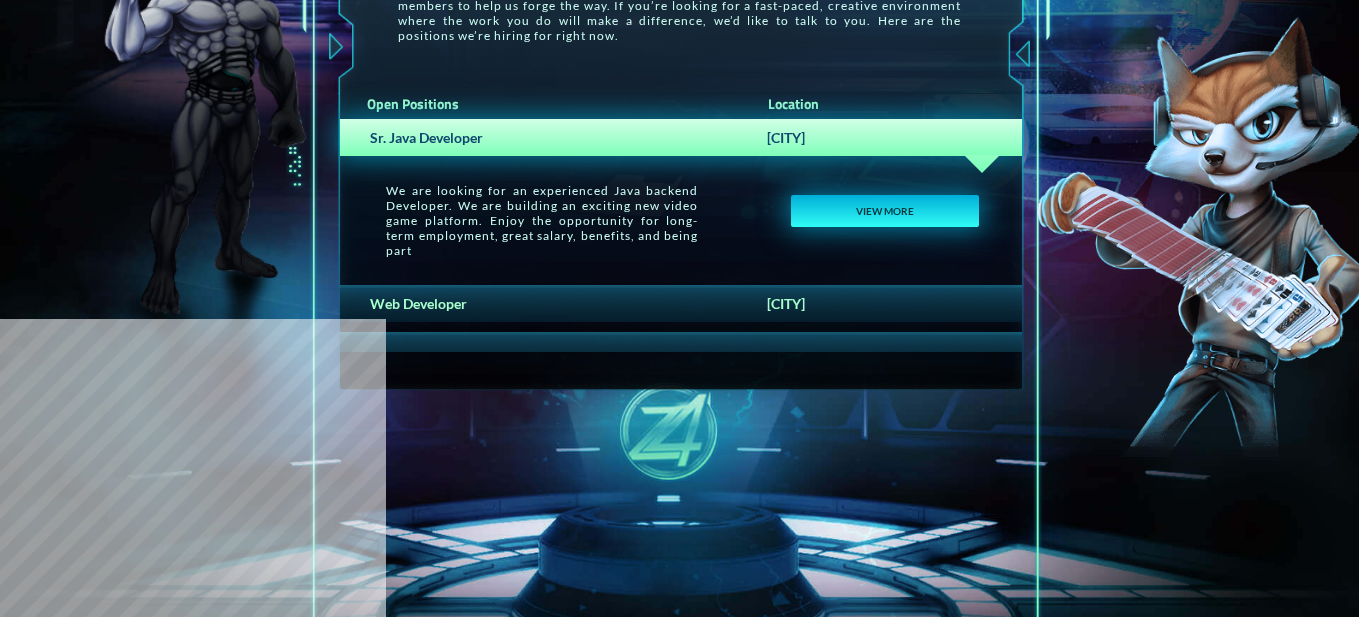 click on "VIEW MORE" at bounding box center (884, 211) 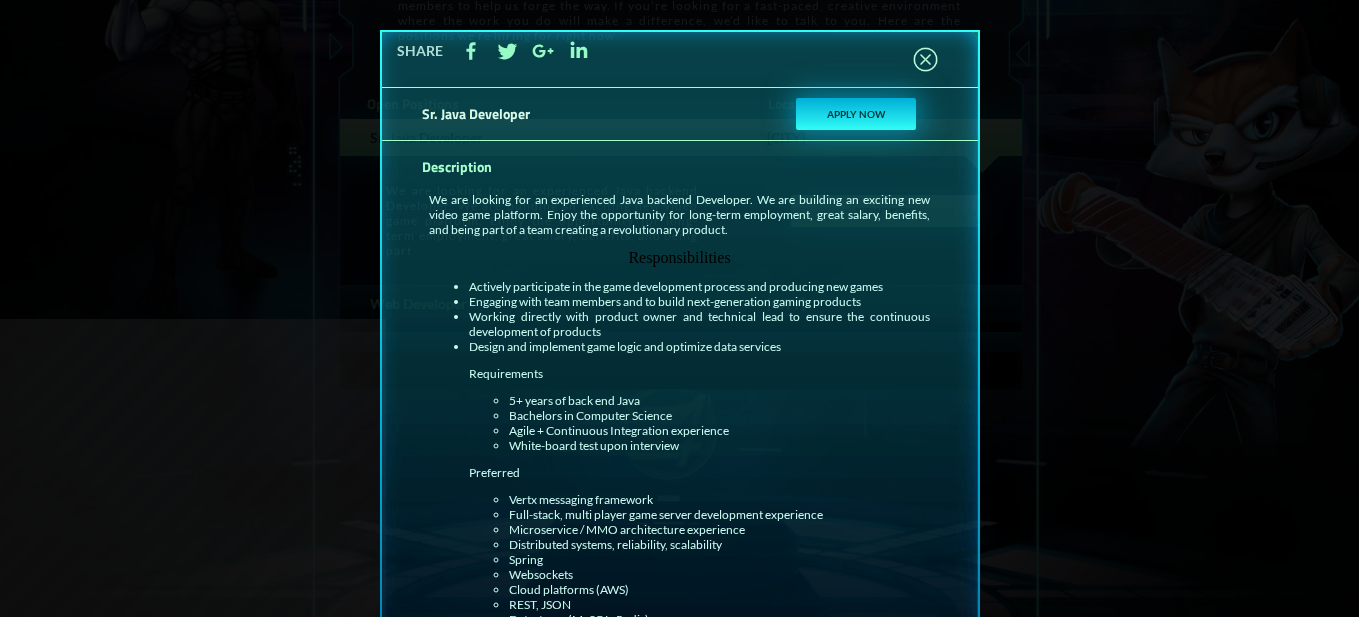 click on "APPLY NOW" at bounding box center (856, 114) 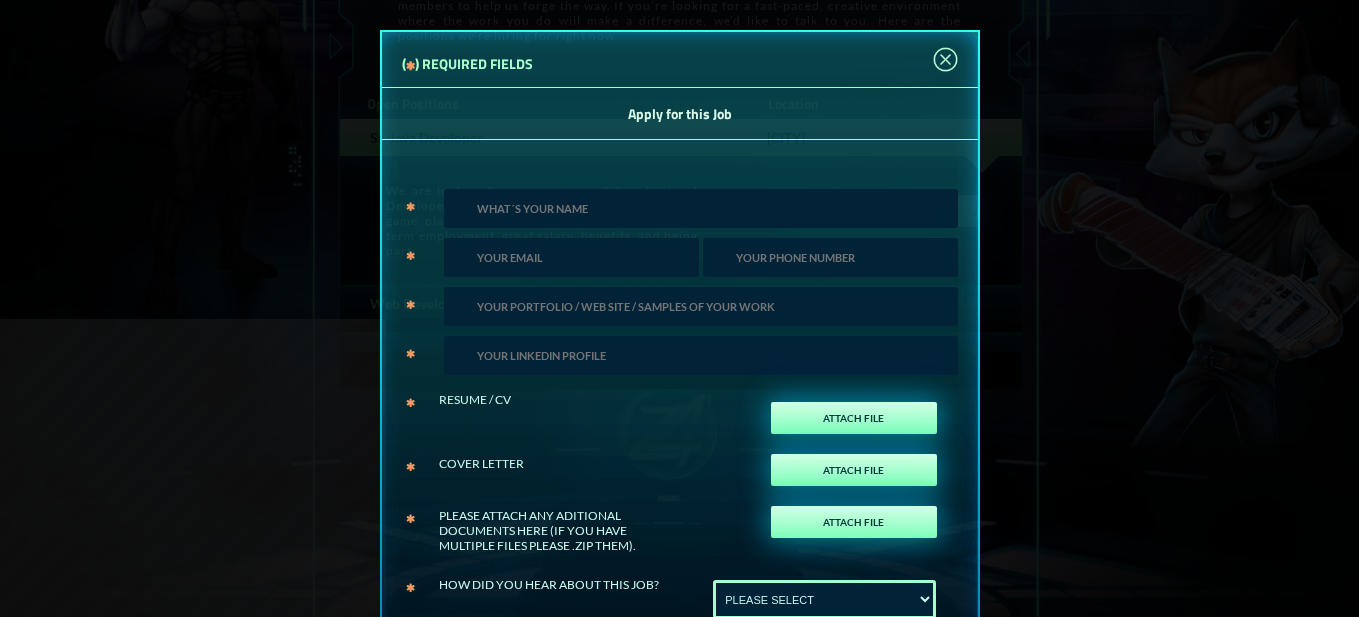click at bounding box center (701, 208) 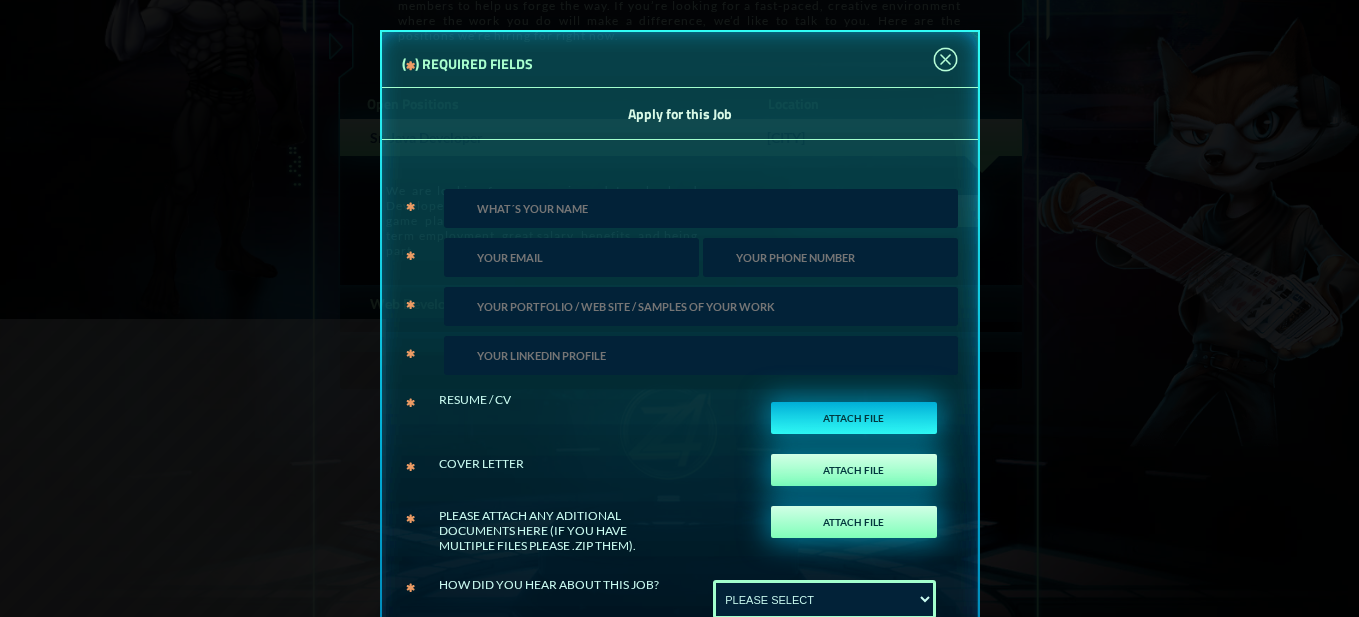 click on "ATTACH FILE" at bounding box center [854, 418] 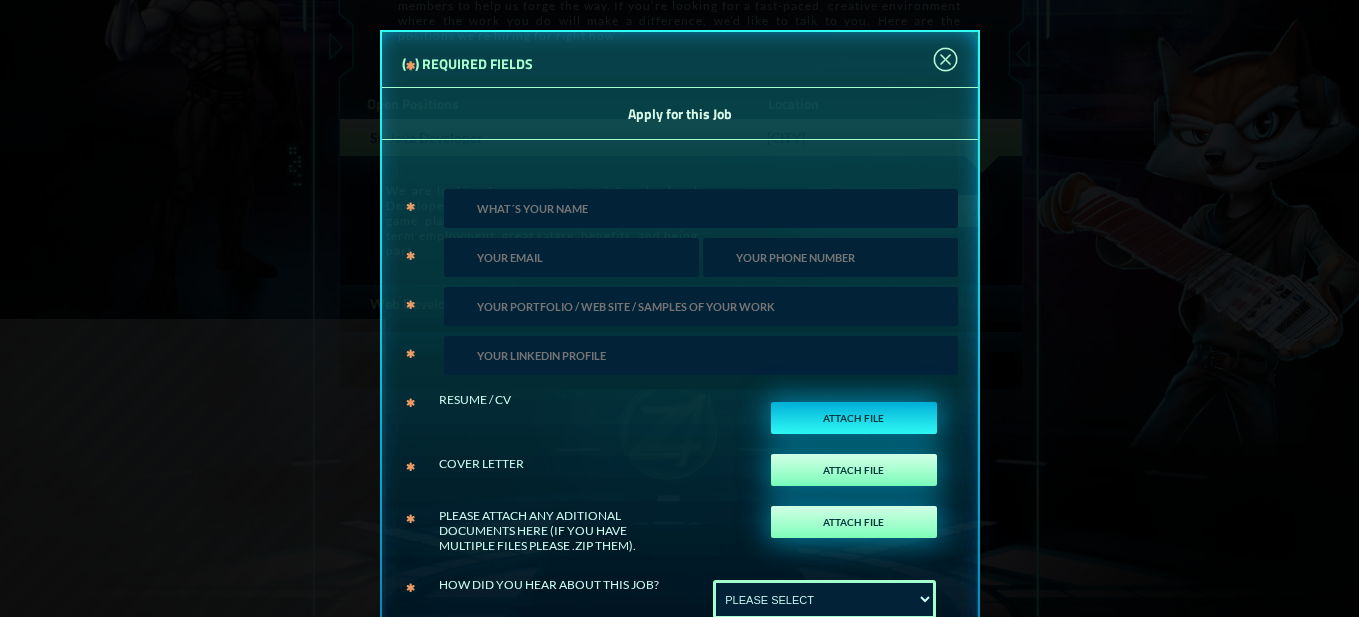 type on "C:\fakepath\Igor Petrov _ Resume (7).pdf" 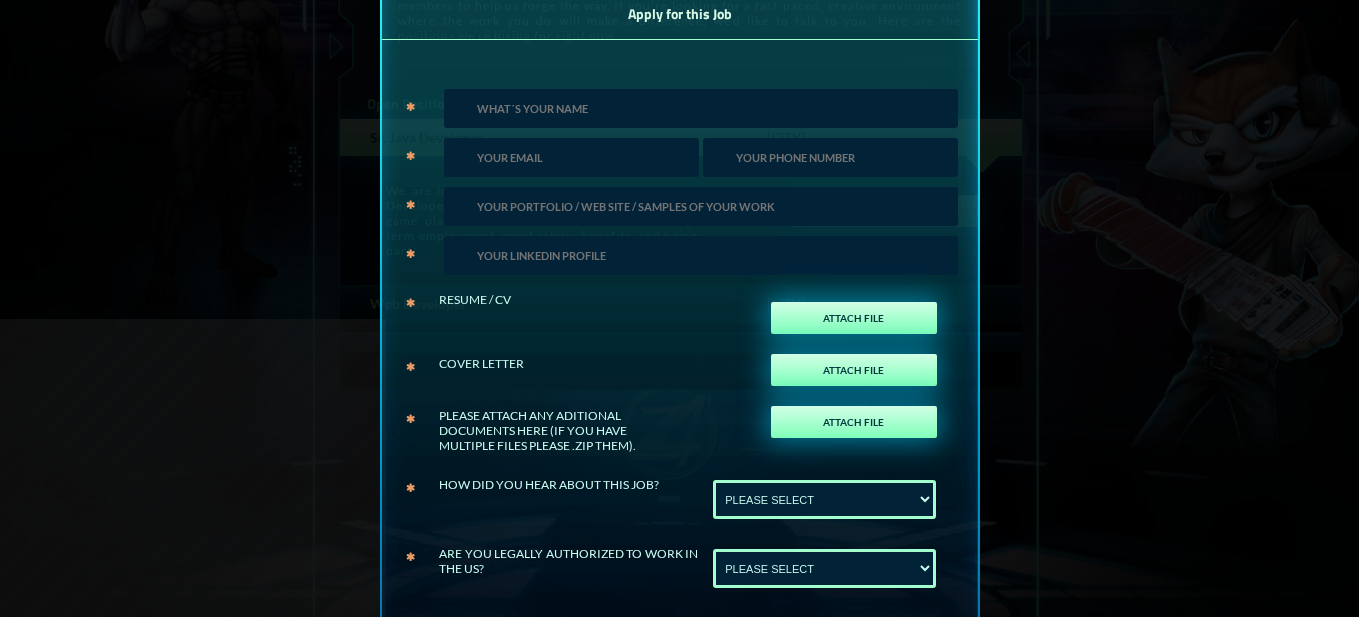 scroll, scrollTop: 0, scrollLeft: 0, axis: both 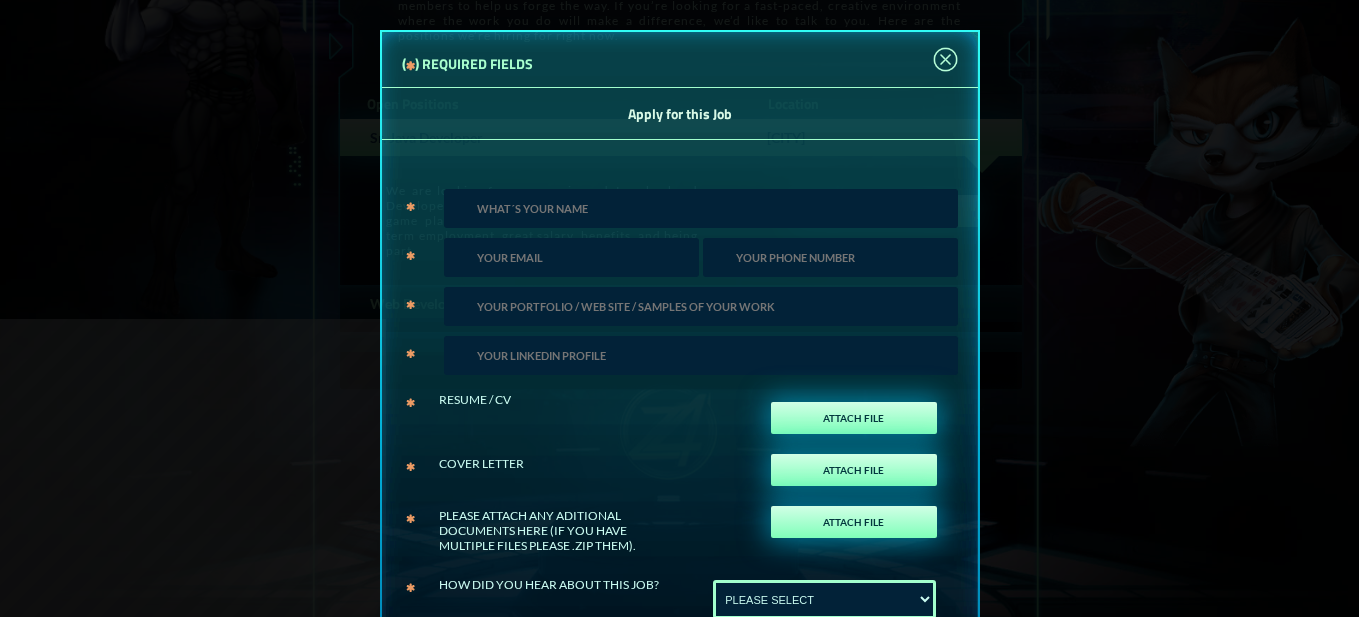 click at bounding box center (701, 208) 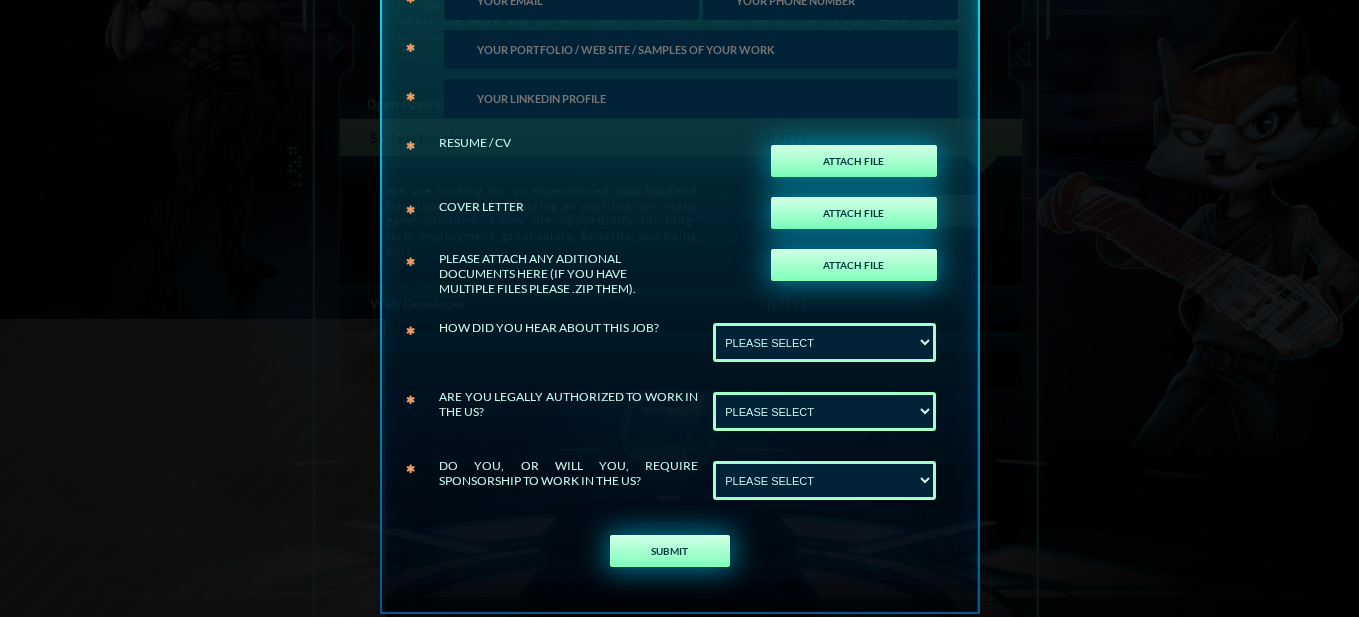scroll, scrollTop: 288, scrollLeft: 0, axis: vertical 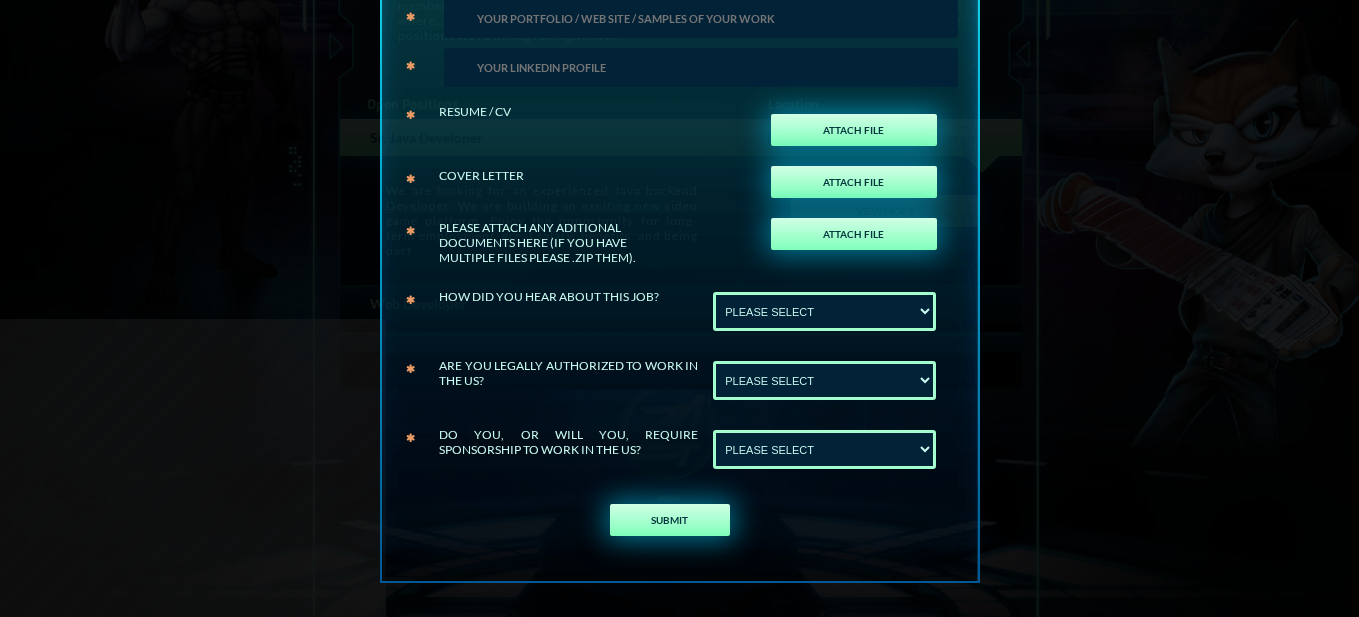 click on "PLEASE SELECT
No Yes" at bounding box center (824, 449) 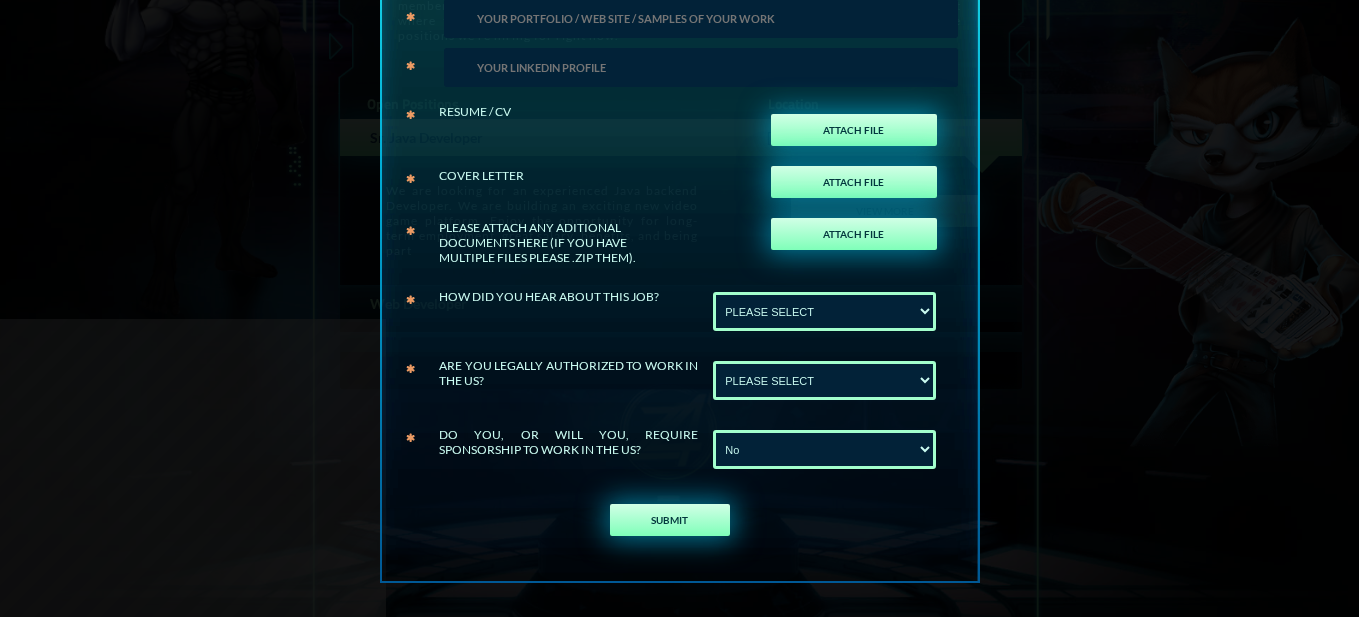 click on "PLEASE SELECT
No Yes" at bounding box center (824, 449) 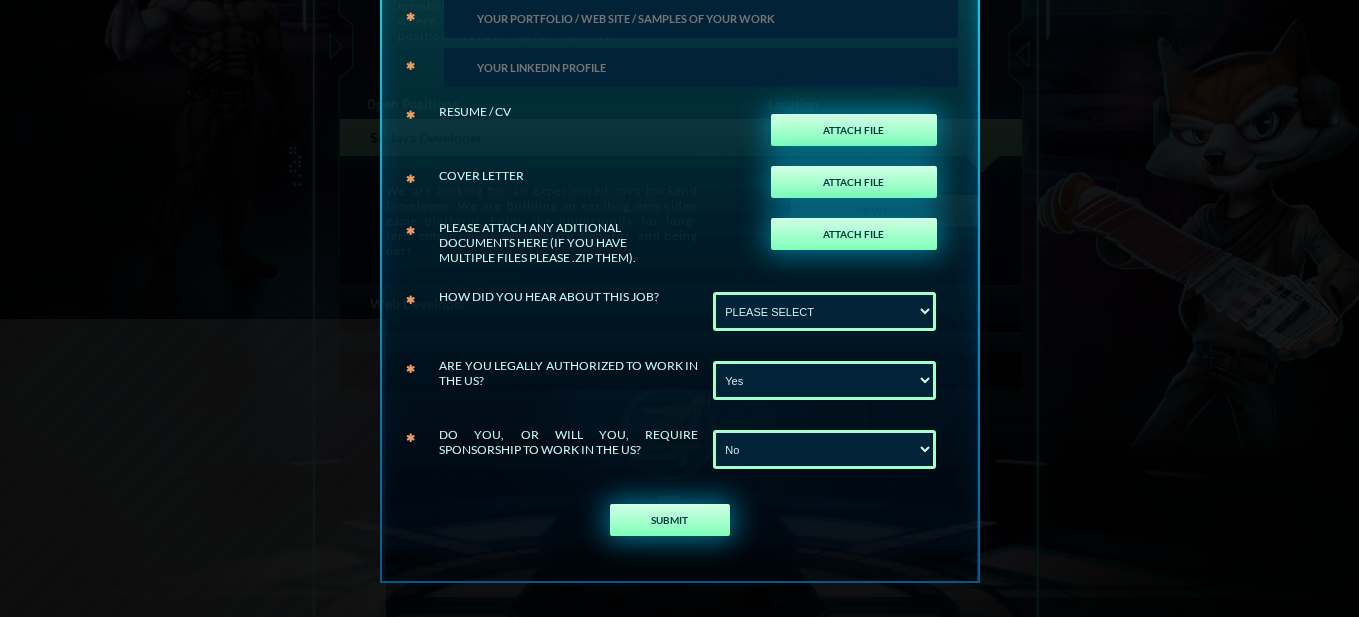 click on "PLEASE SELECT
No Yes" at bounding box center (824, 380) 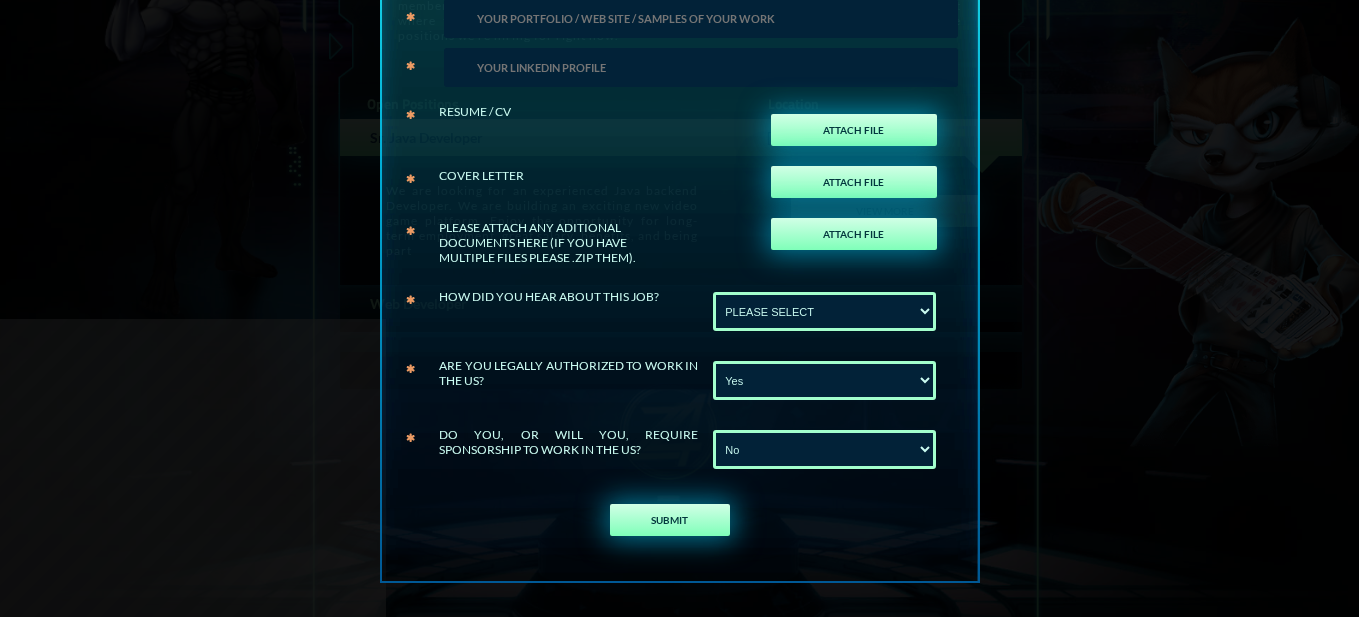 click on "PLEASE SELECT
Linkedin Upwork" at bounding box center [824, 311] 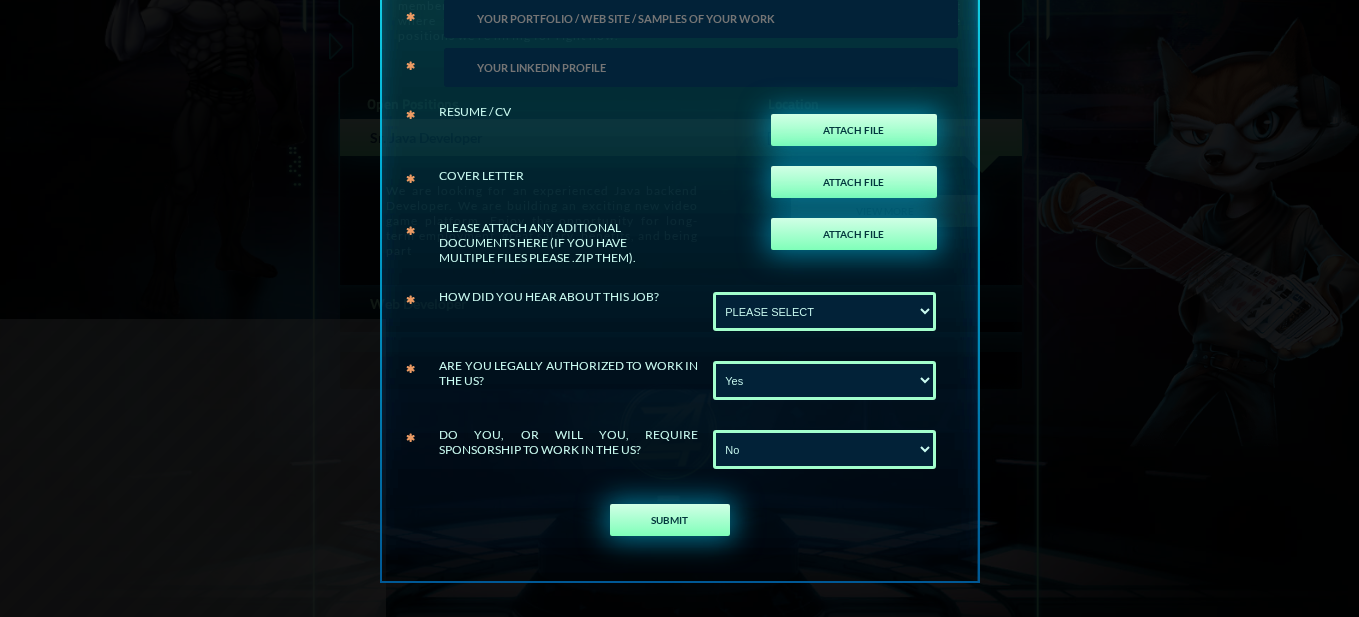 select on "Linkedin" 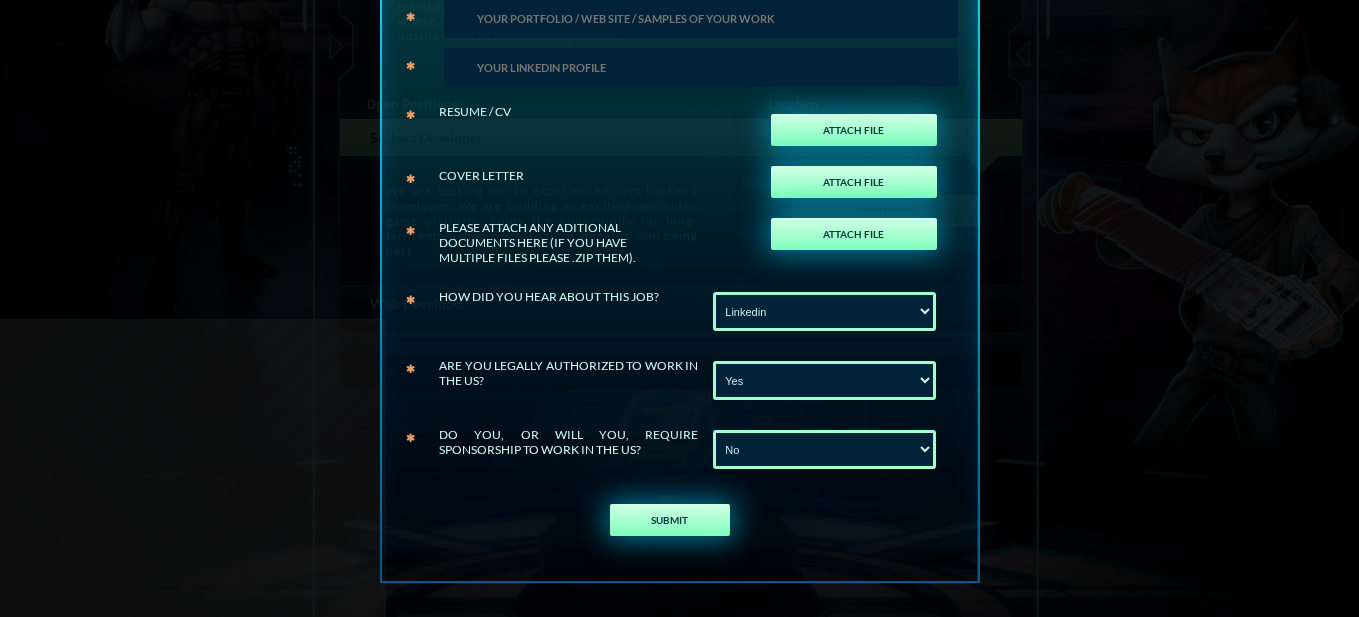 click on "PLEASE SELECT
Linkedin Upwork" at bounding box center [824, 311] 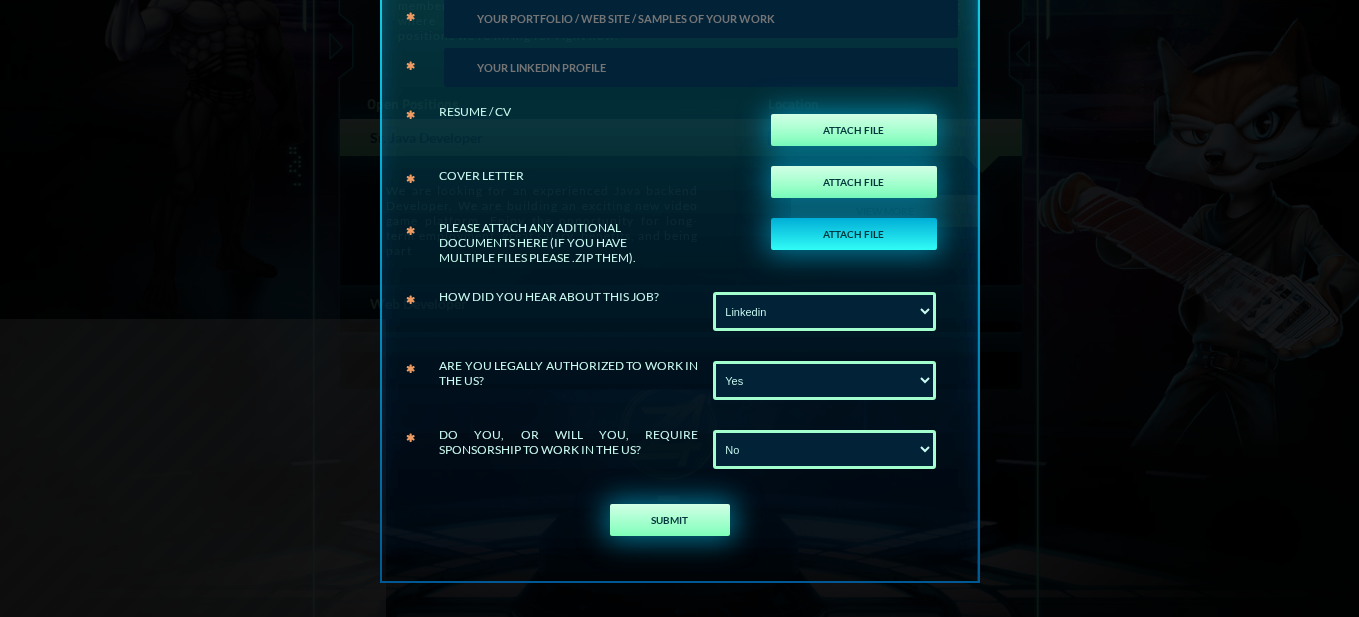 click on "ATTACH FILE" at bounding box center (854, 234) 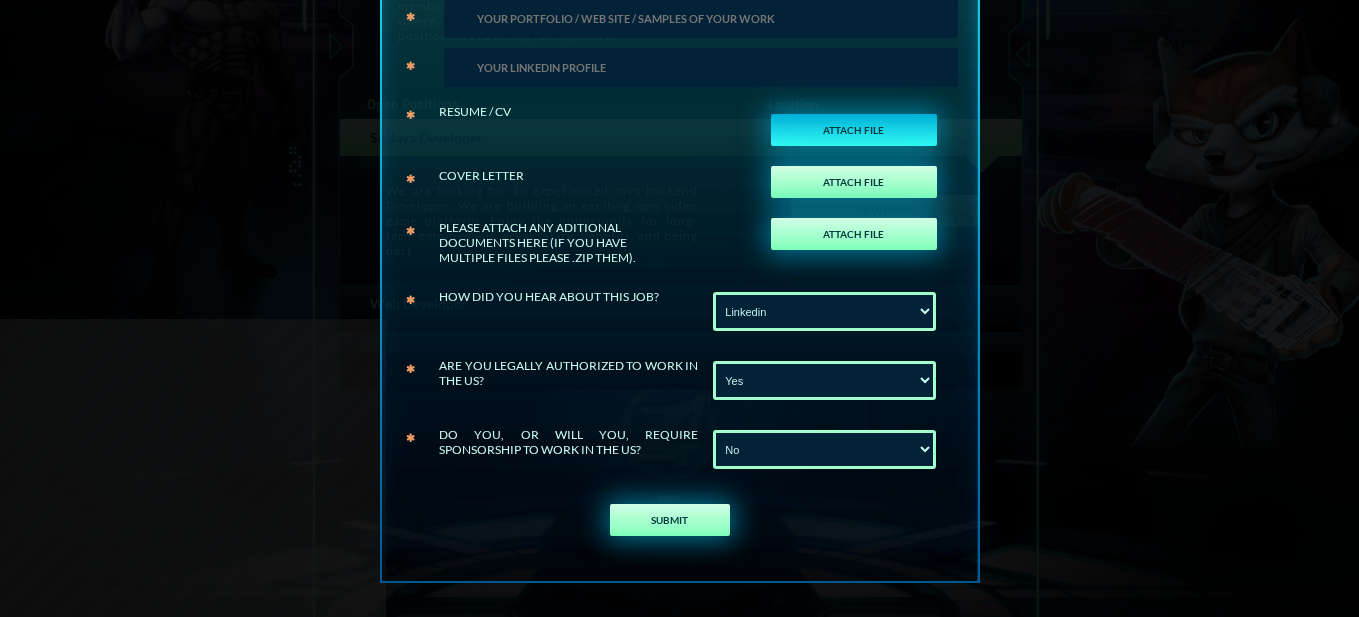 click on "ATTACH FILE" at bounding box center (854, 130) 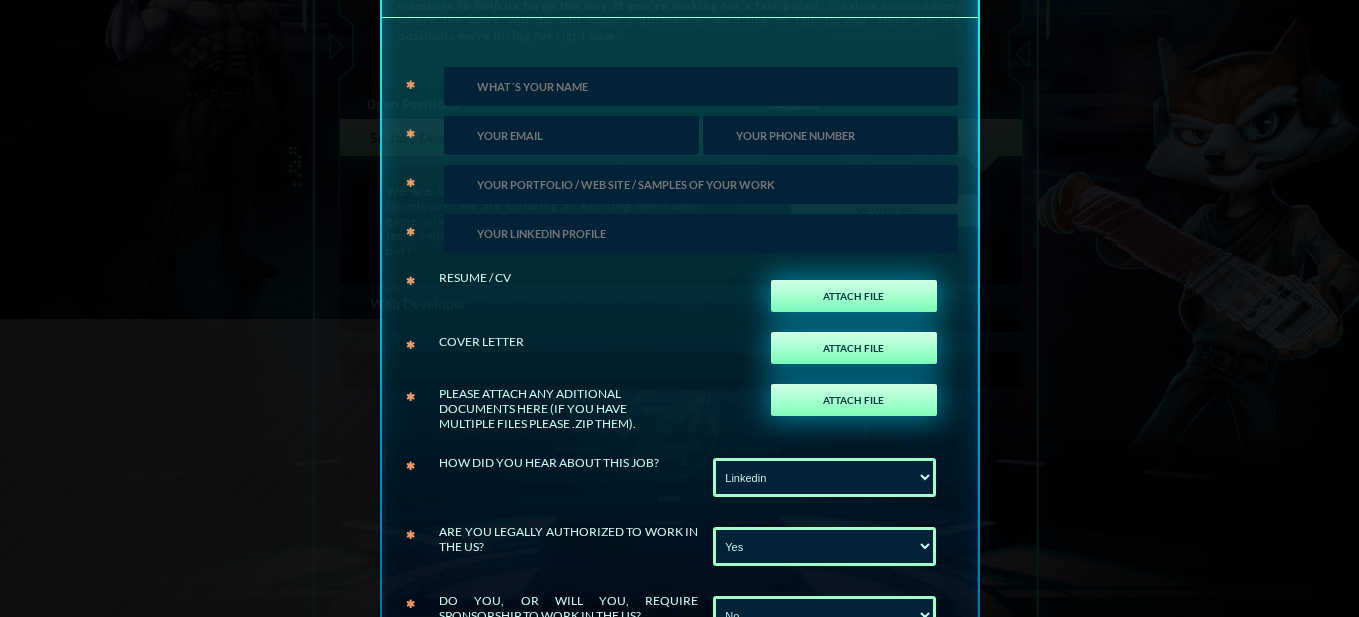 scroll, scrollTop: 88, scrollLeft: 0, axis: vertical 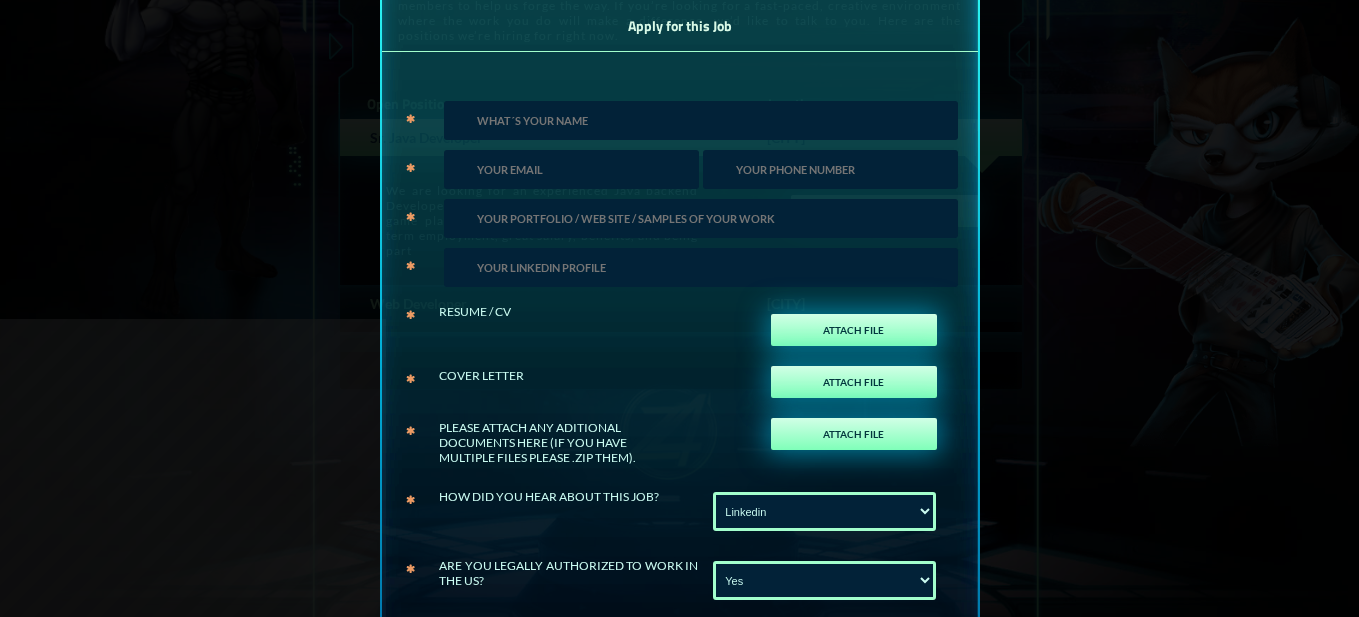 click at bounding box center [701, 267] 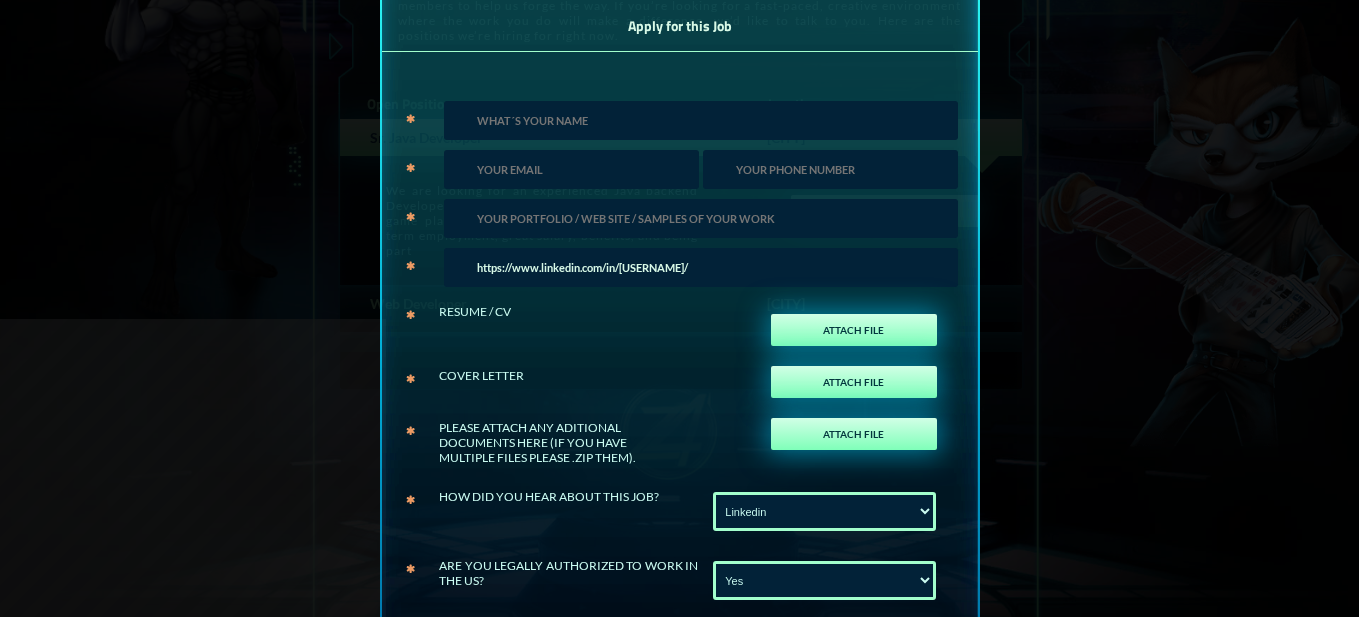 type on "https://www.linkedin.com/in/igorpetrovkrsk/" 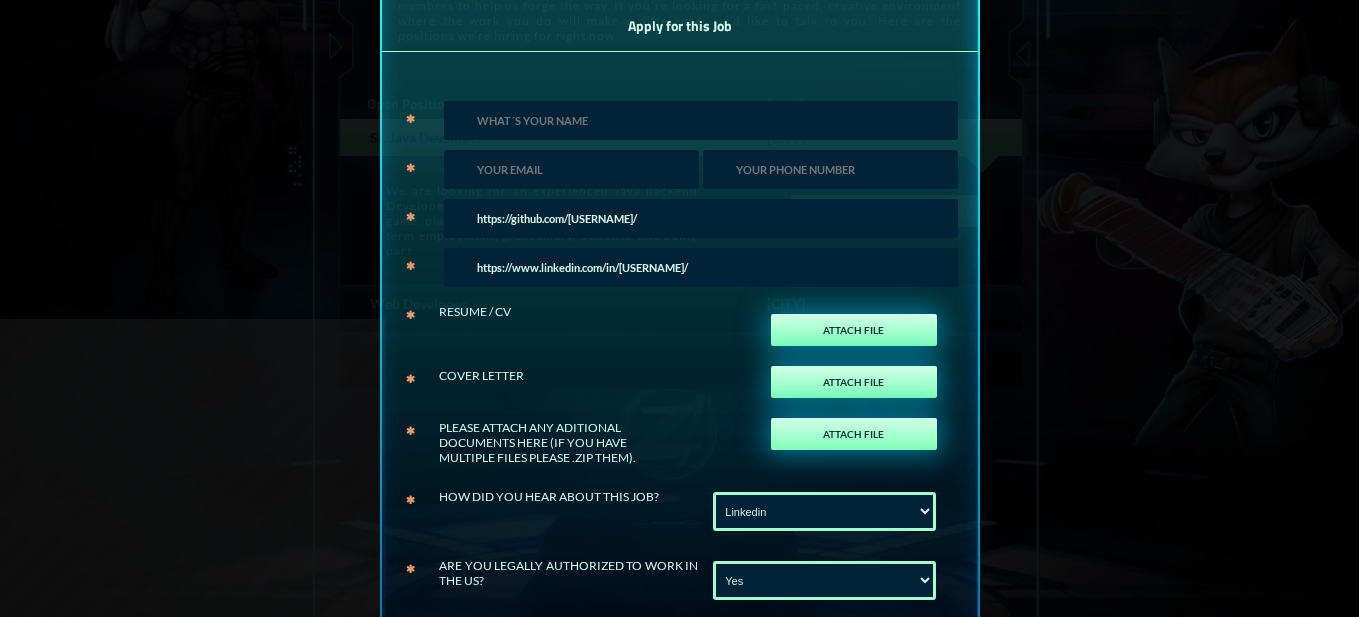 type on "https://github.com/IgorPetrovKrsk/" 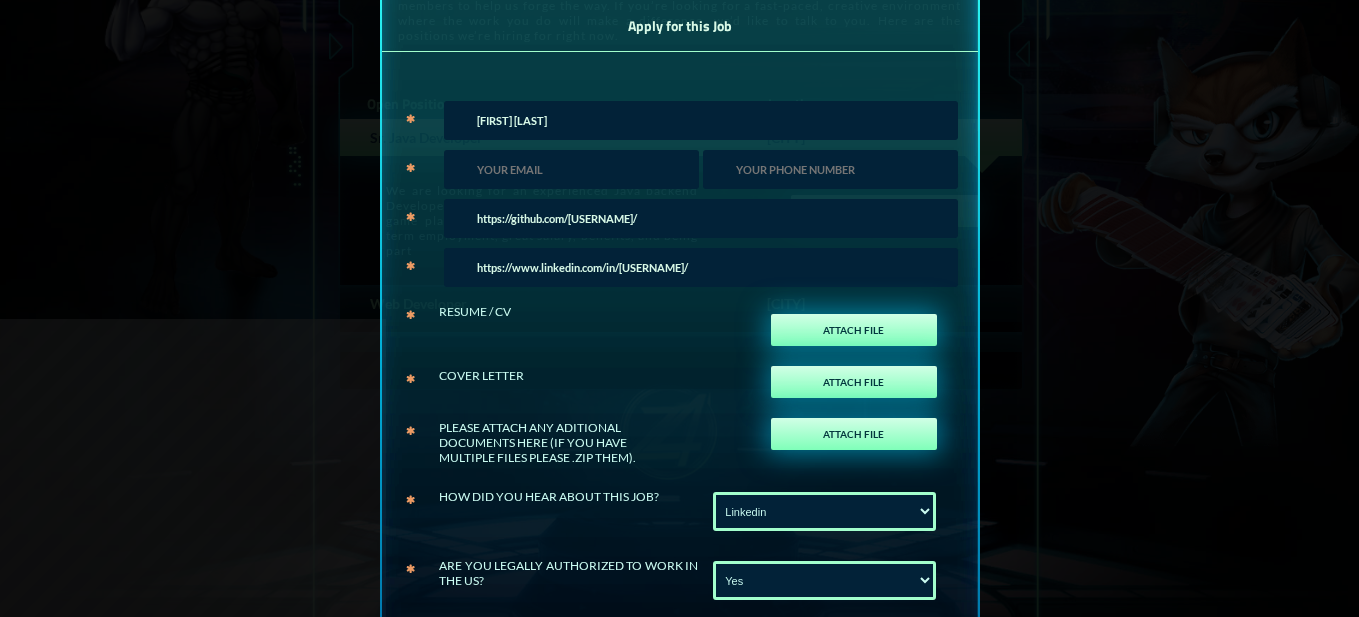 type on "[NAME]" 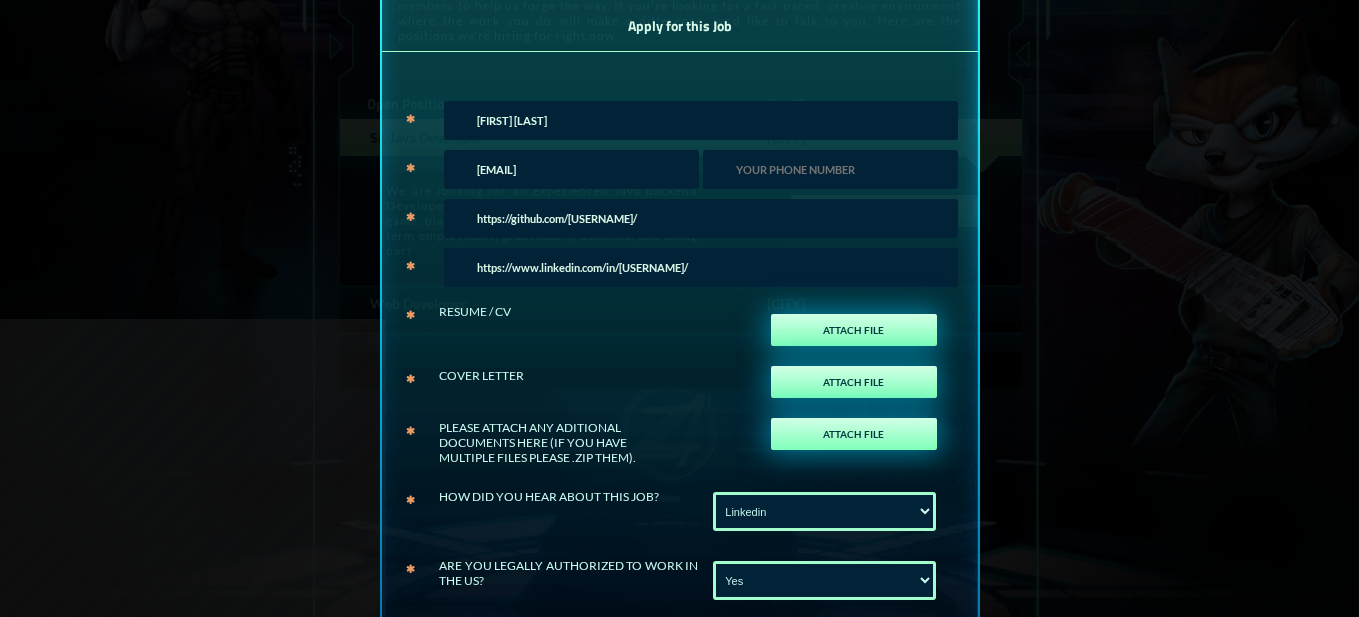 type on "igor.petrov1@[EMAIL]" 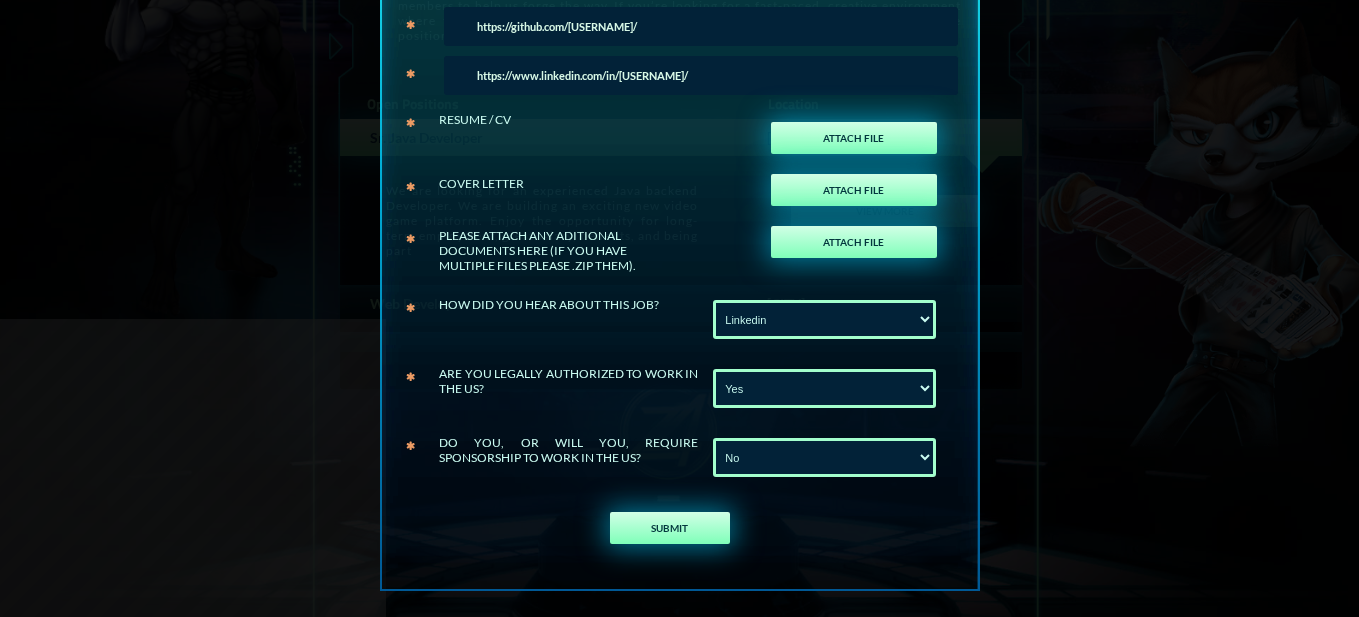 scroll, scrollTop: 288, scrollLeft: 0, axis: vertical 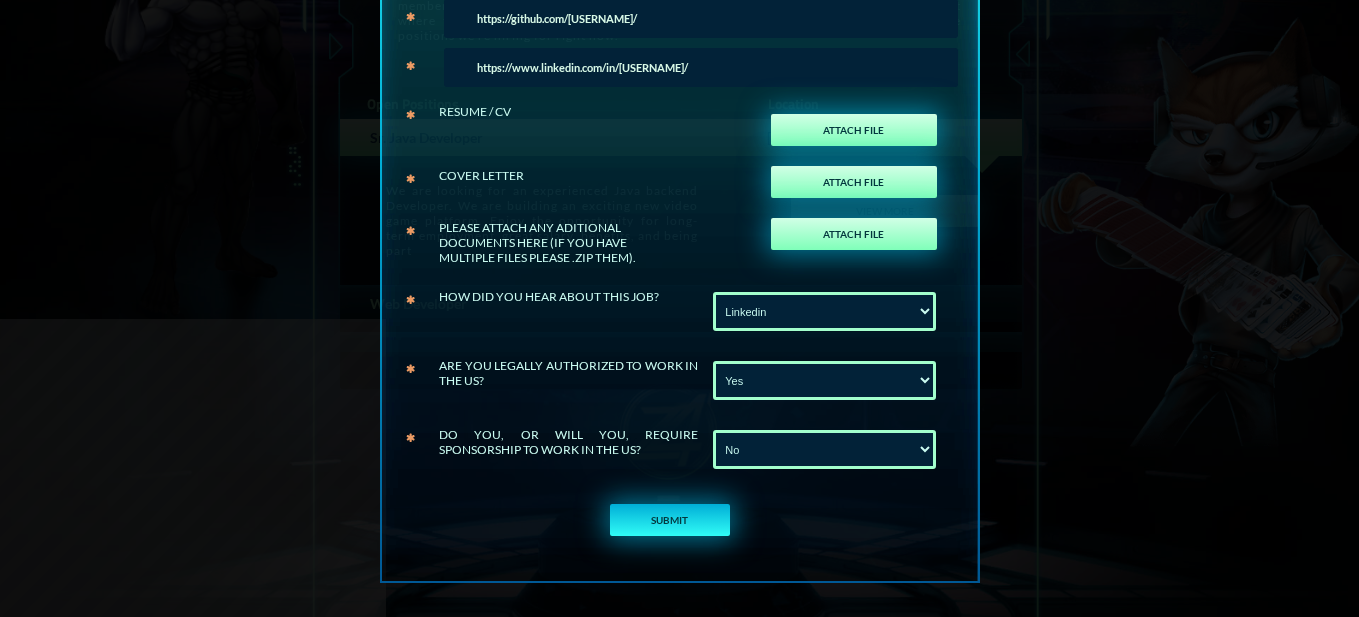 click on "SUBMIT" at bounding box center [670, 520] 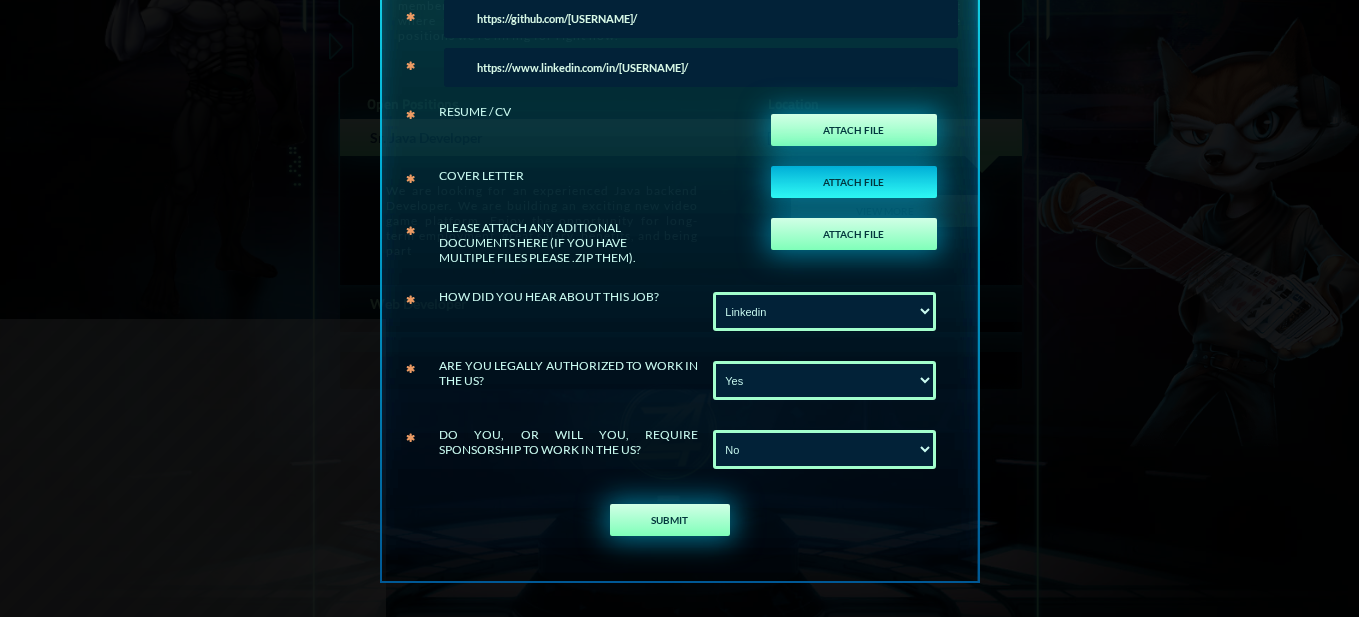 click on "ATTACH FILE" at bounding box center (854, 182) 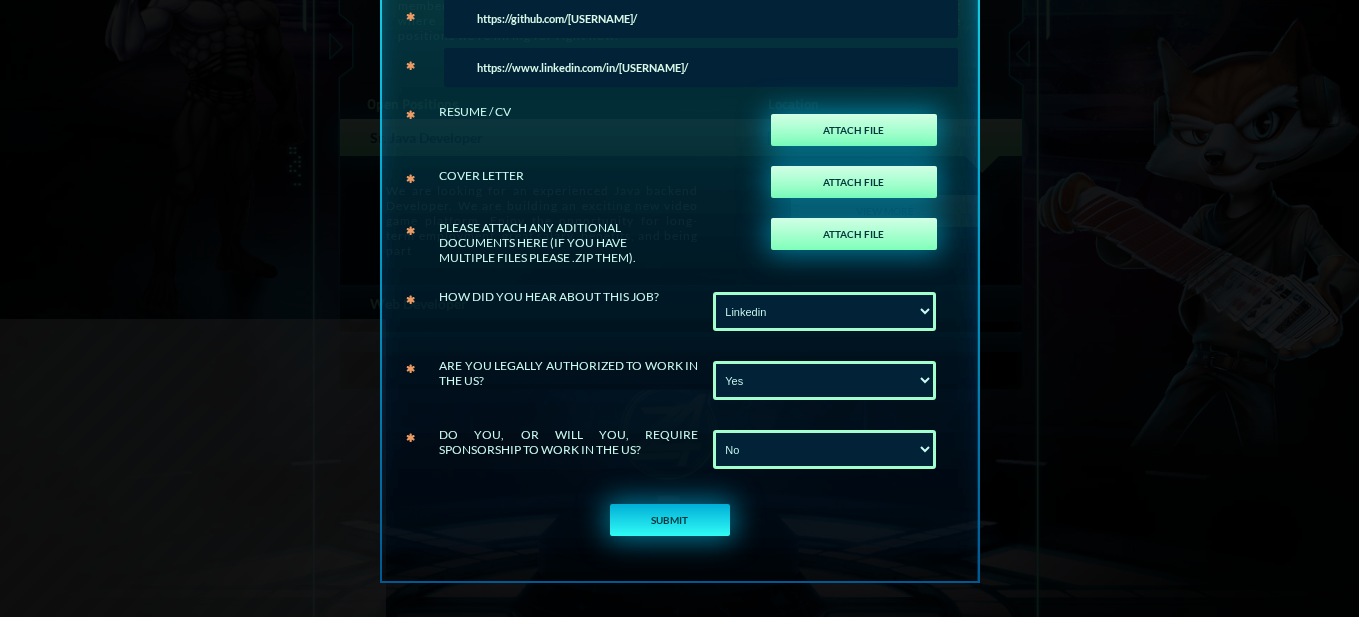 click on "SUBMIT" at bounding box center [670, 520] 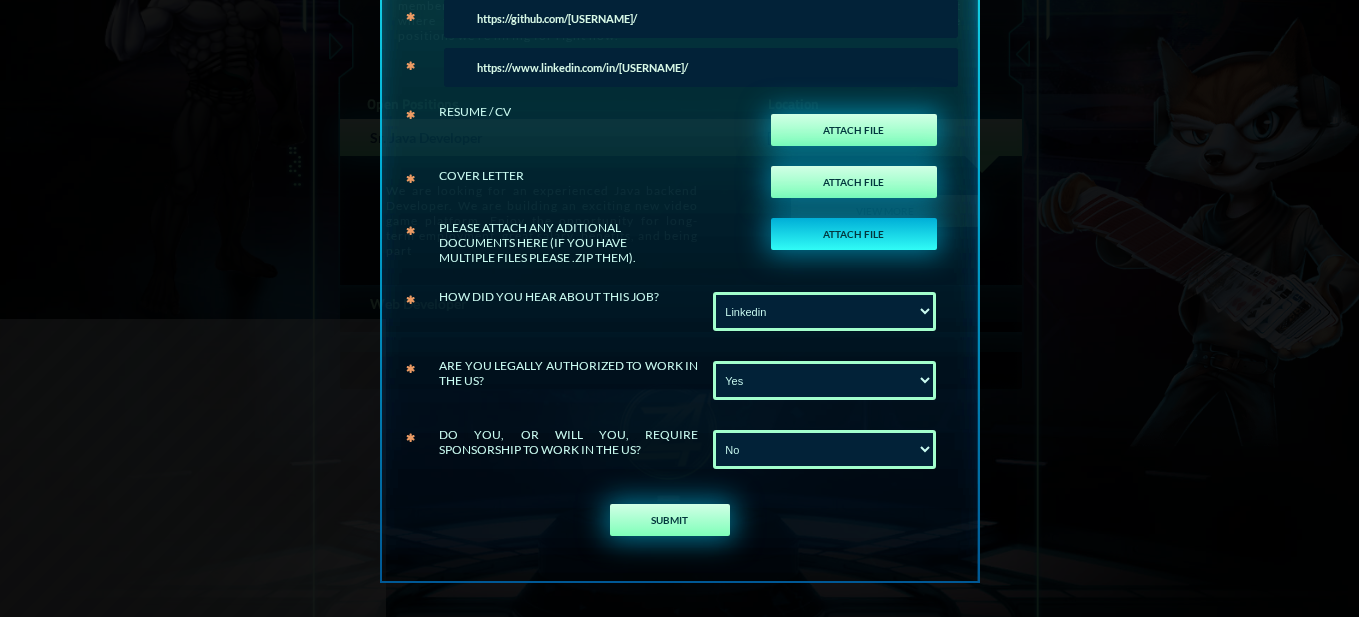 click on "ATTACH FILE" at bounding box center (854, 234) 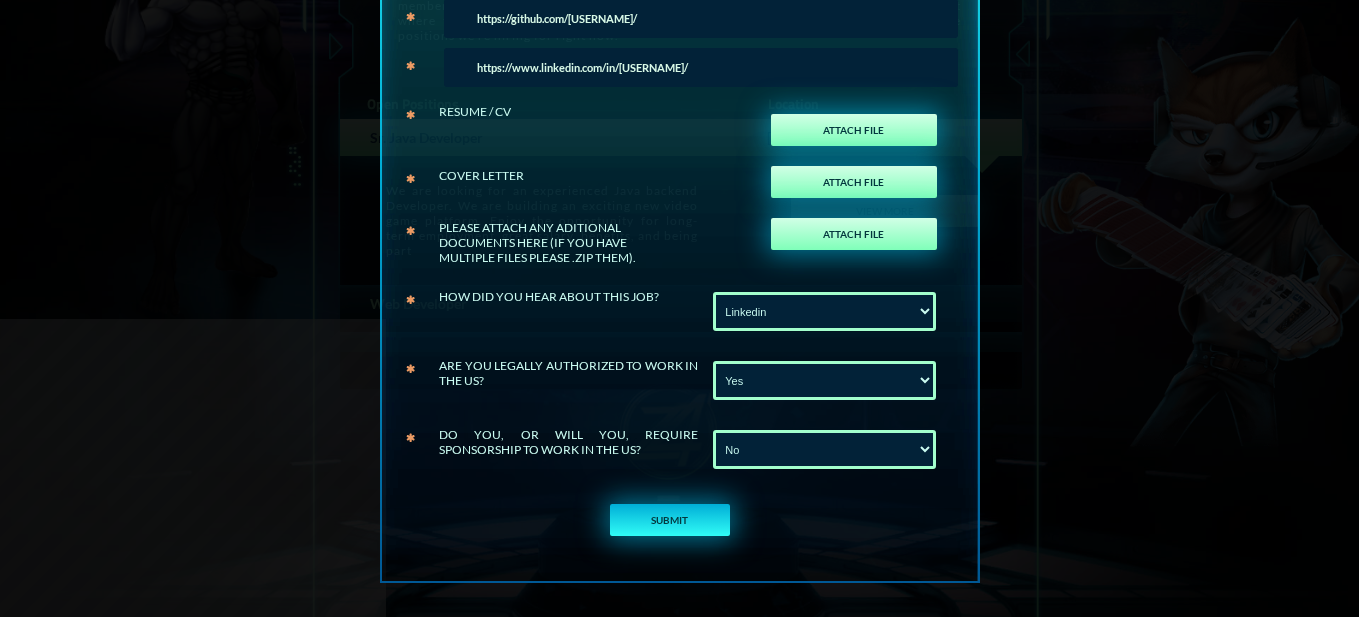 click on "SUBMIT" at bounding box center (670, 520) 